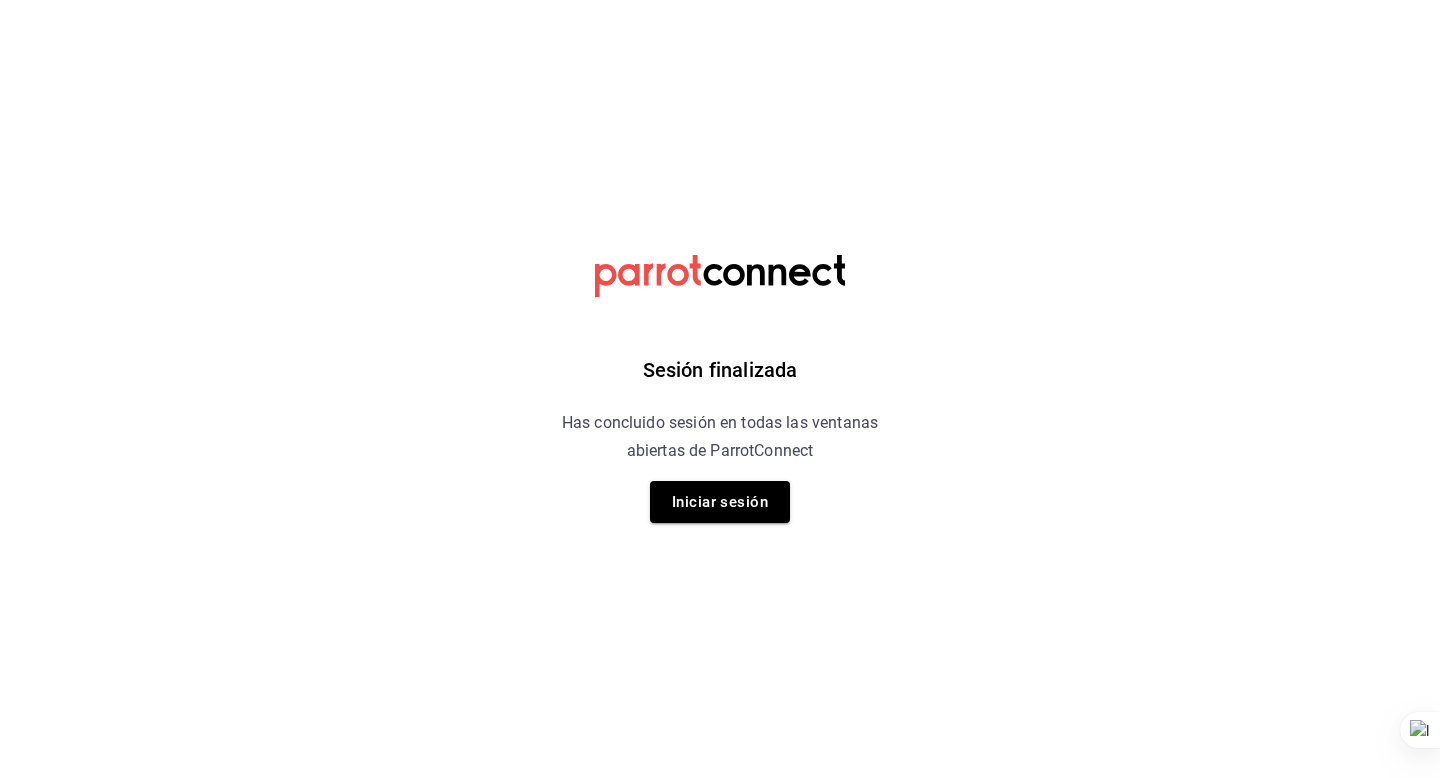 scroll, scrollTop: 0, scrollLeft: 0, axis: both 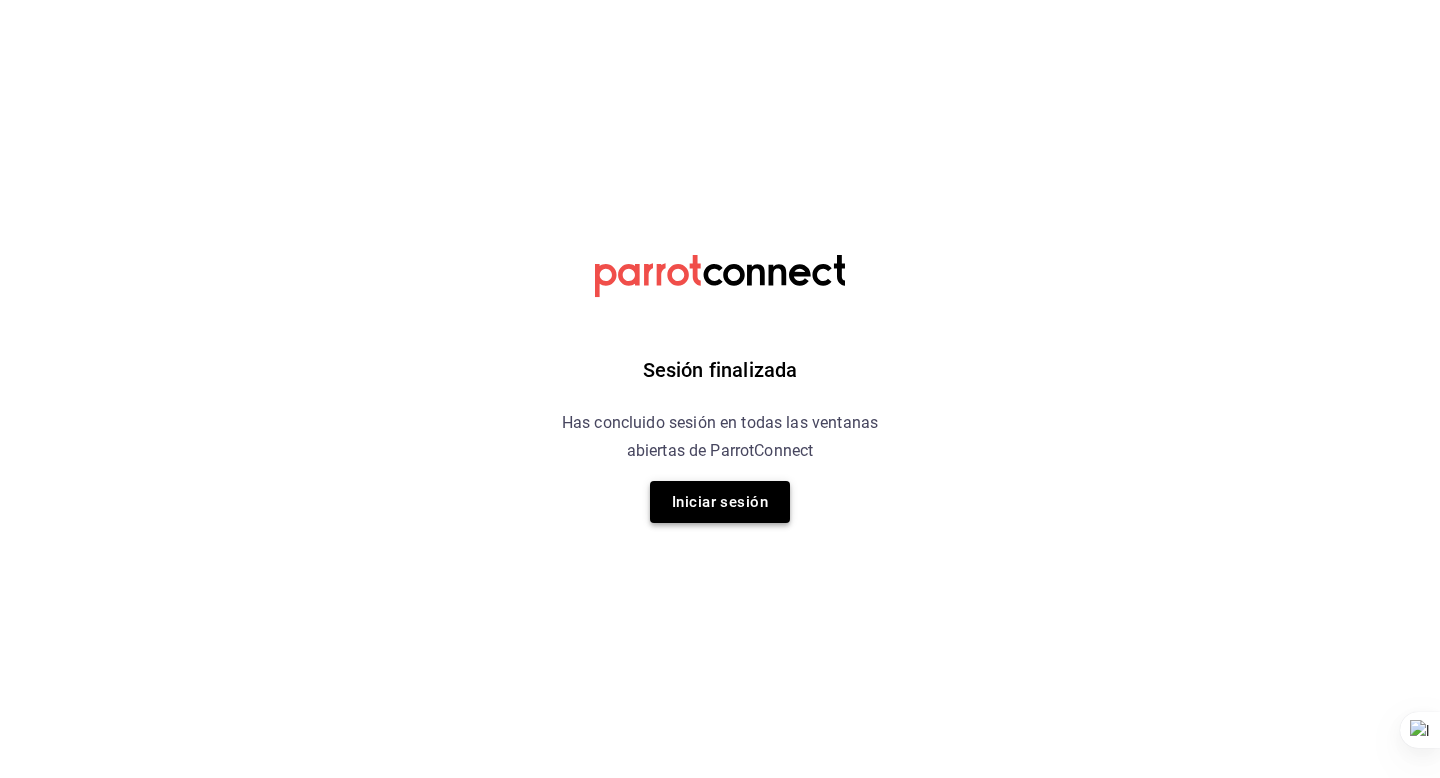 click on "Iniciar sesión" at bounding box center (720, 502) 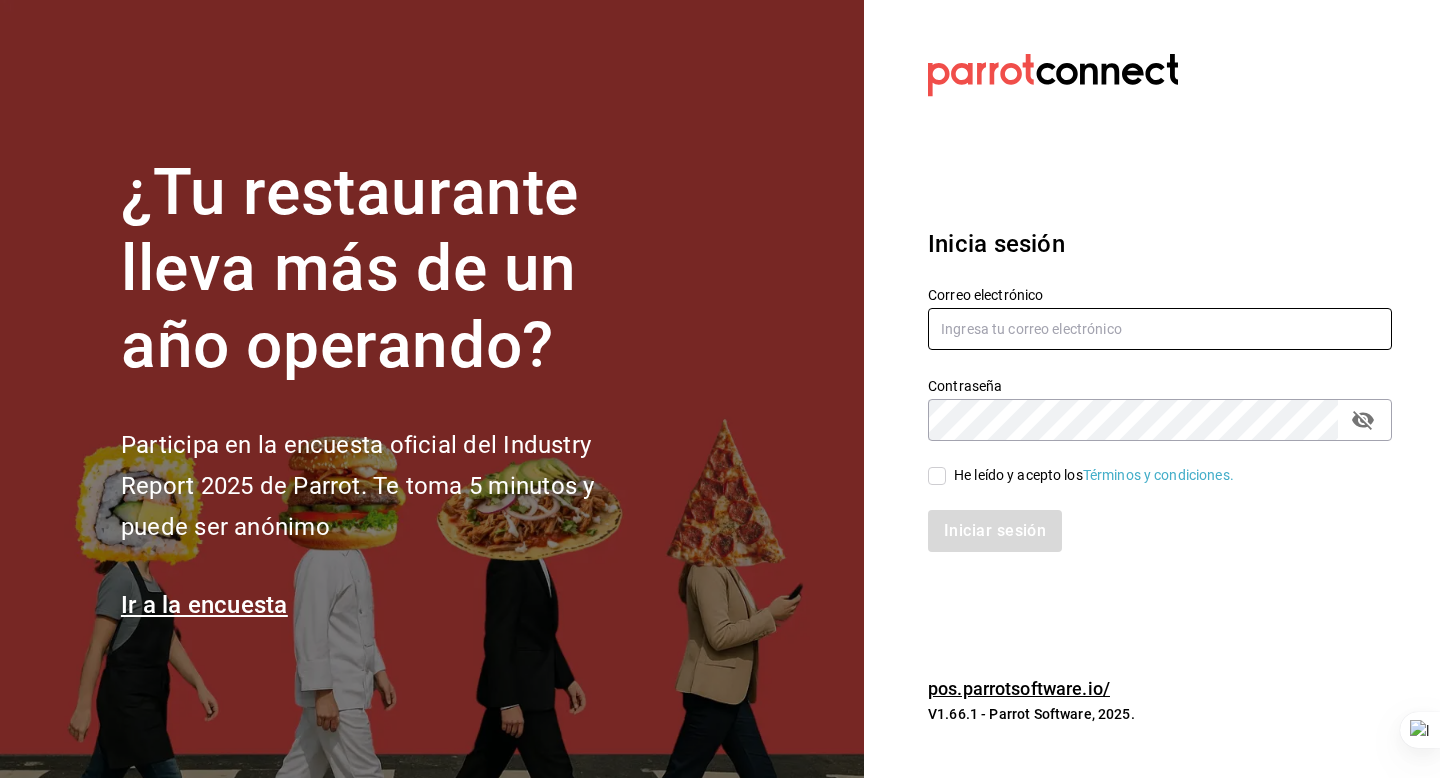 click at bounding box center [1160, 329] 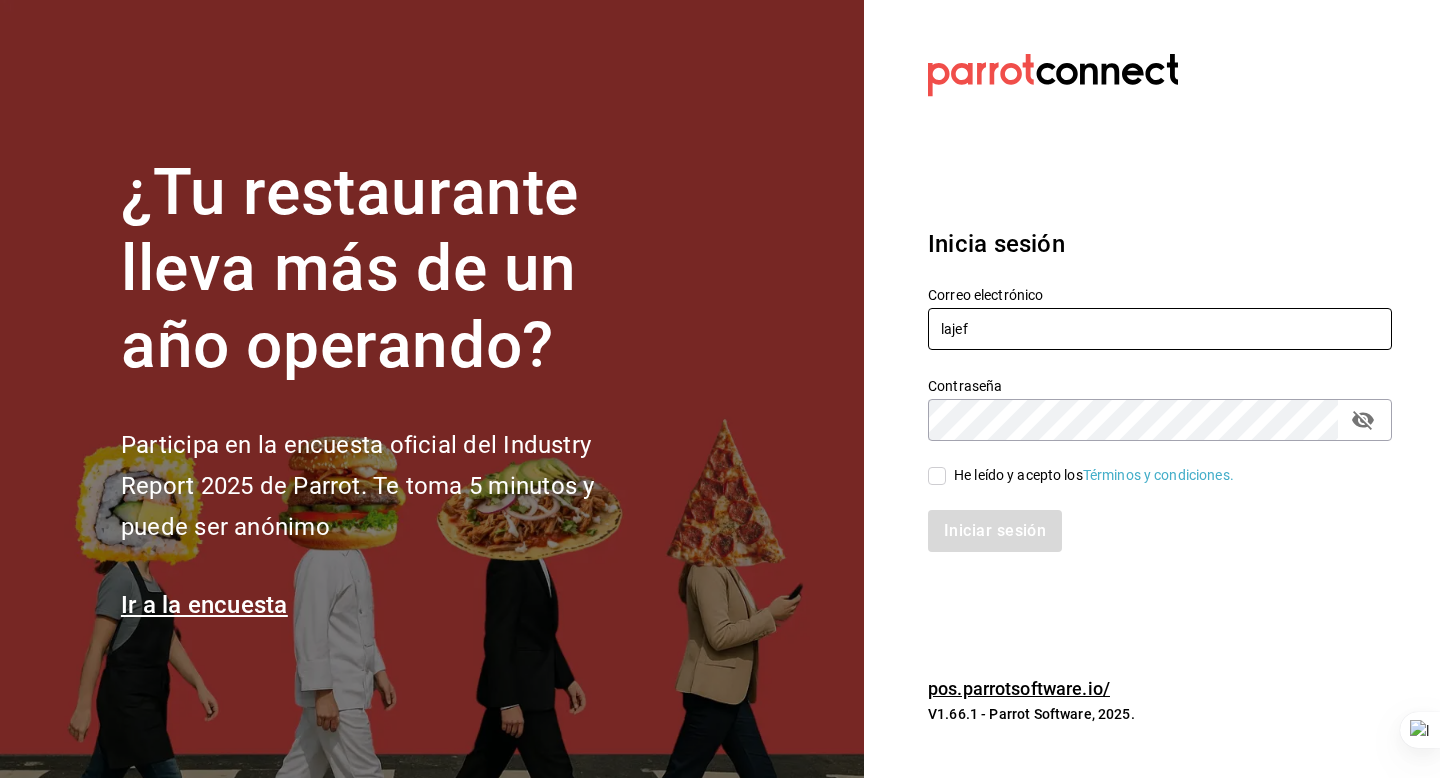 type on "lajefa@cuatitlan.com" 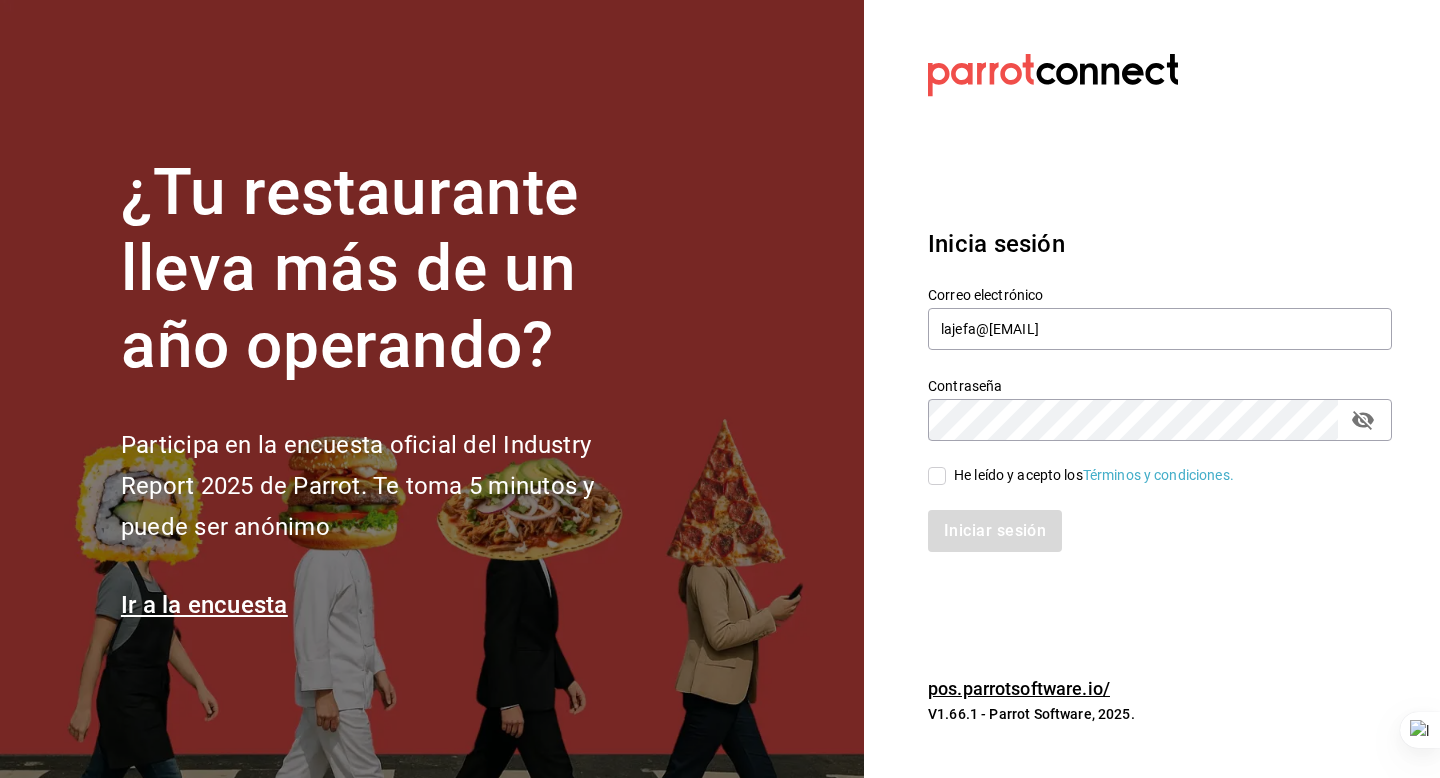 click on "He leído y acepto los  Términos y condiciones." at bounding box center (1094, 475) 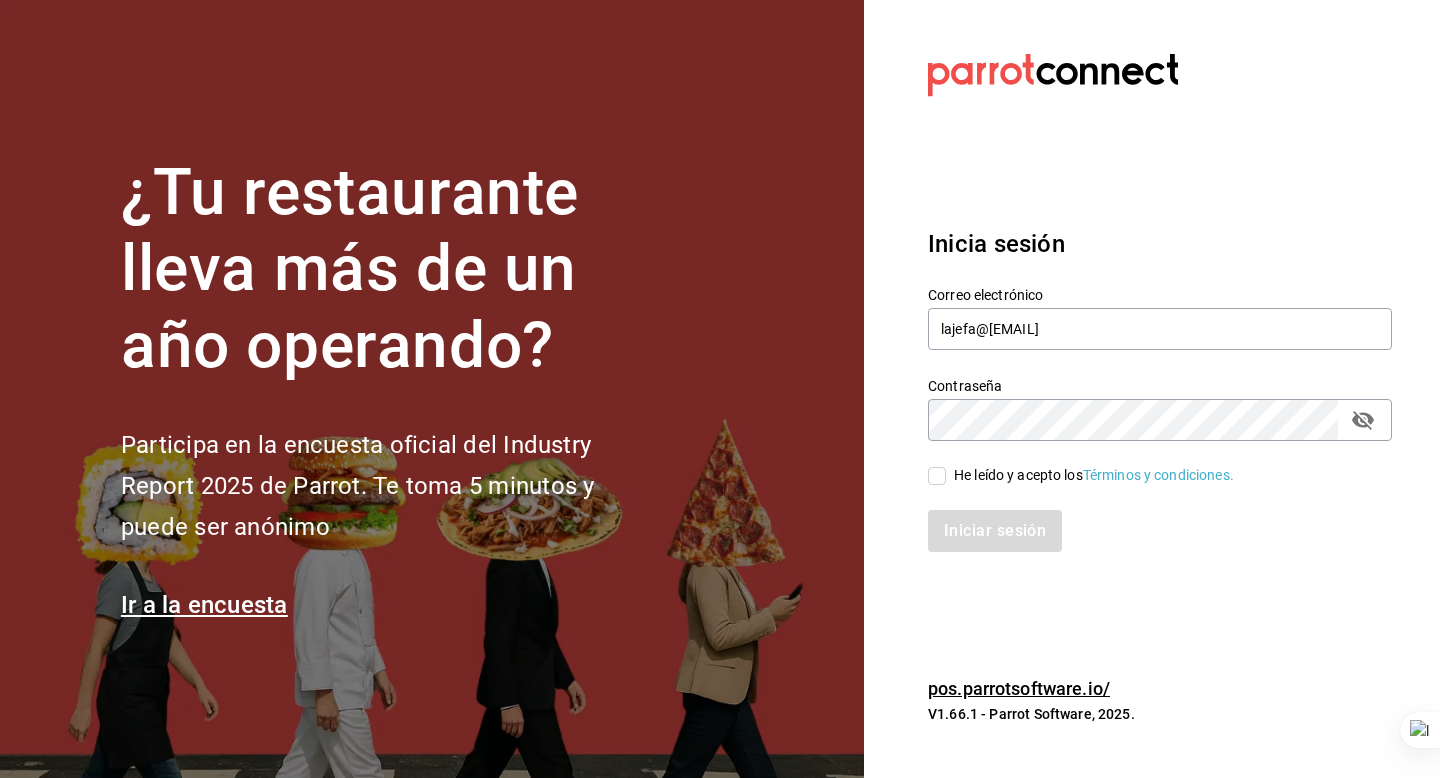 checkbox on "true" 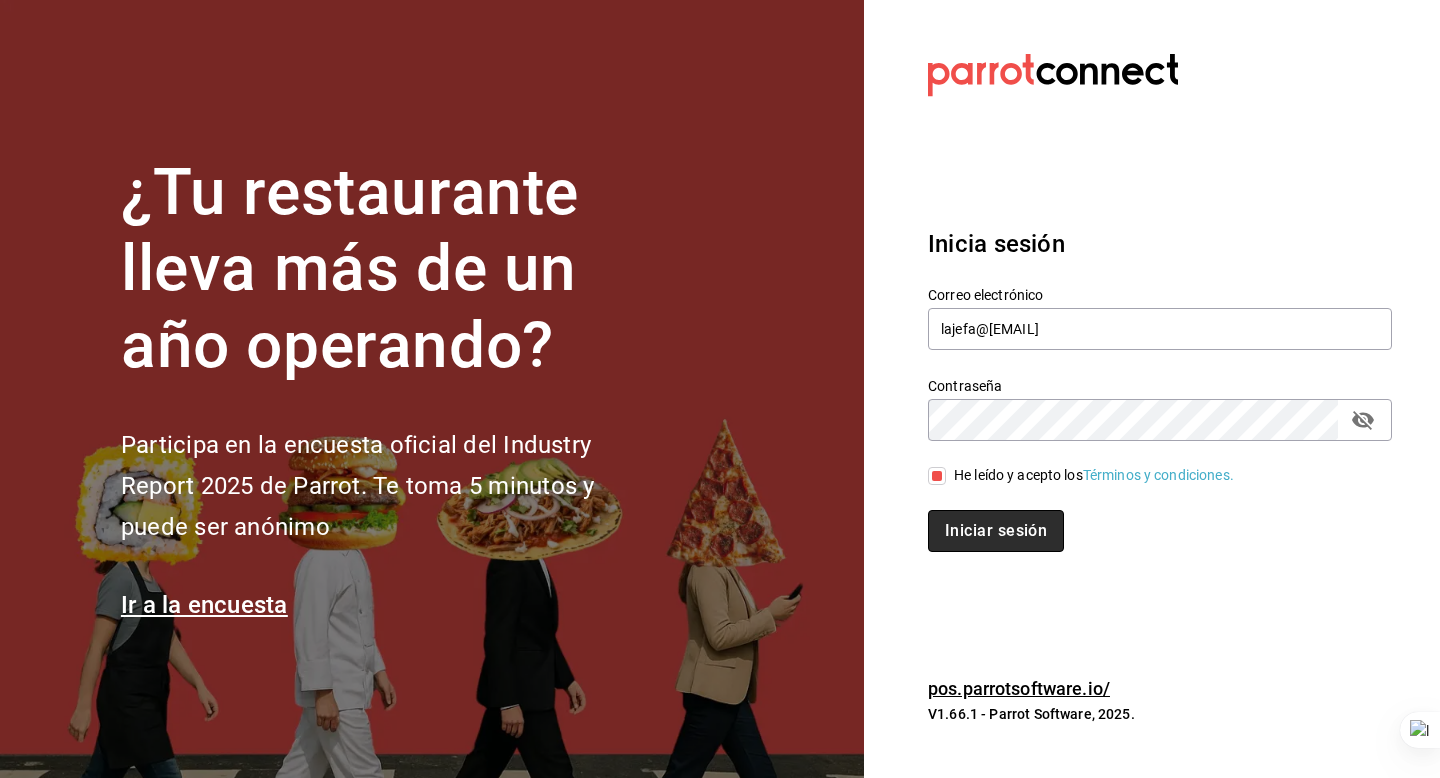 click on "Iniciar sesión" at bounding box center [996, 531] 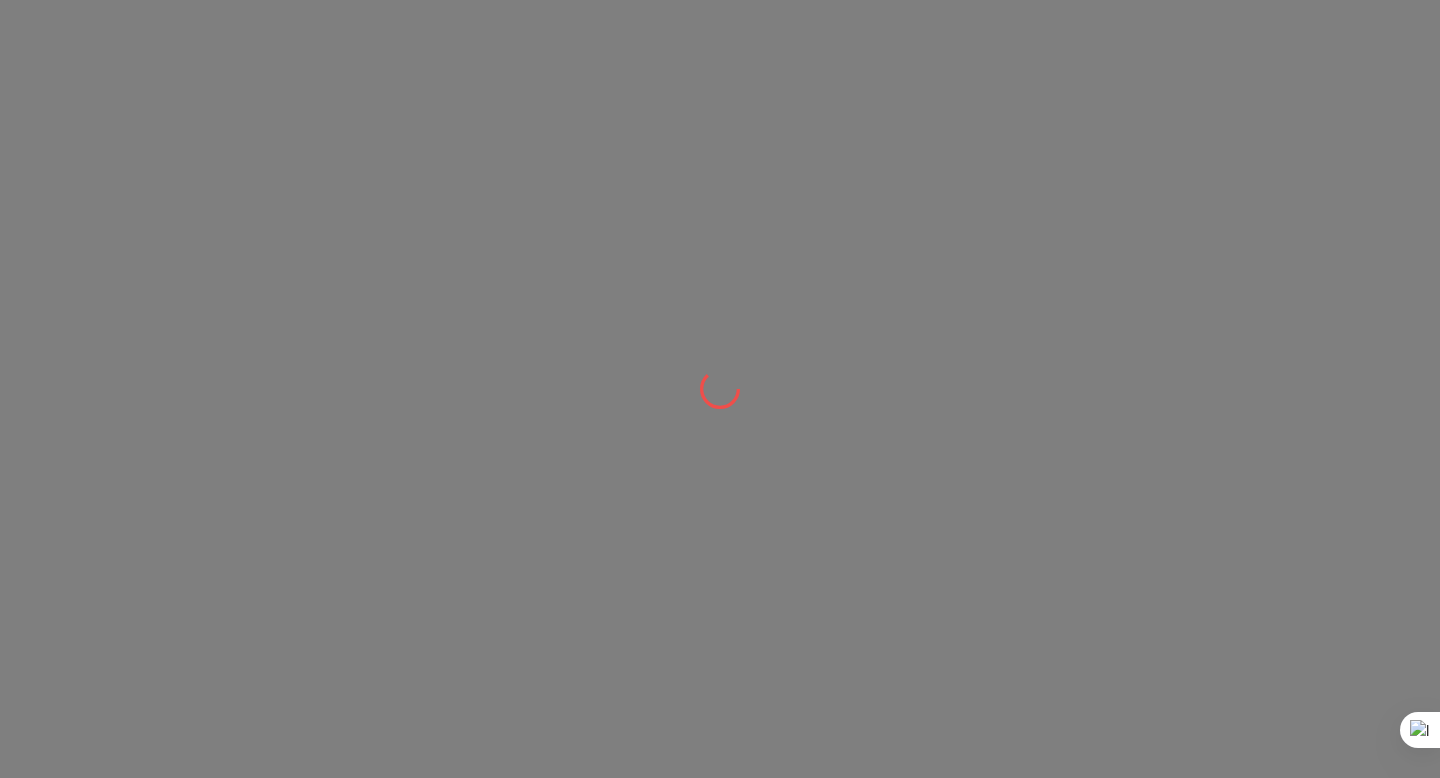 scroll, scrollTop: 0, scrollLeft: 0, axis: both 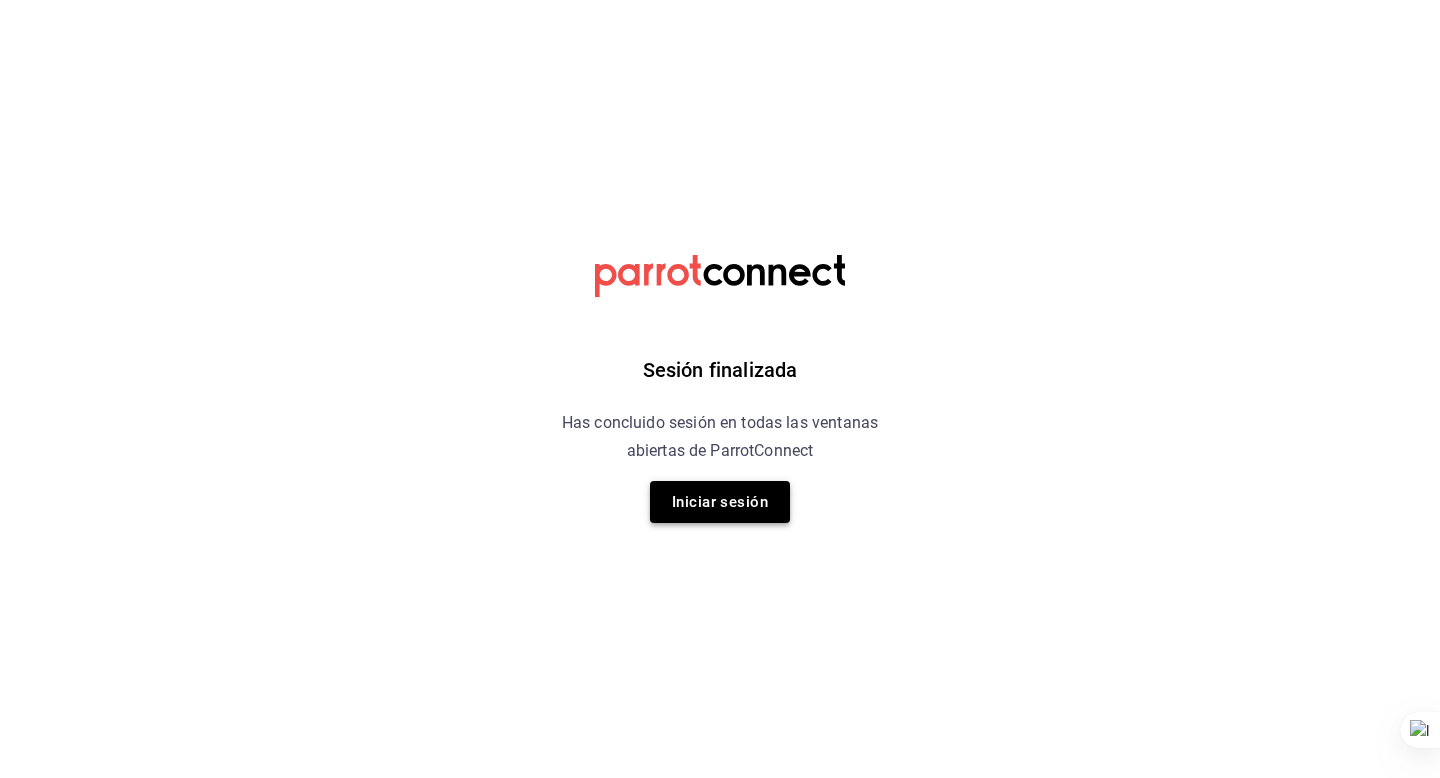 click on "Iniciar sesión" at bounding box center (720, 502) 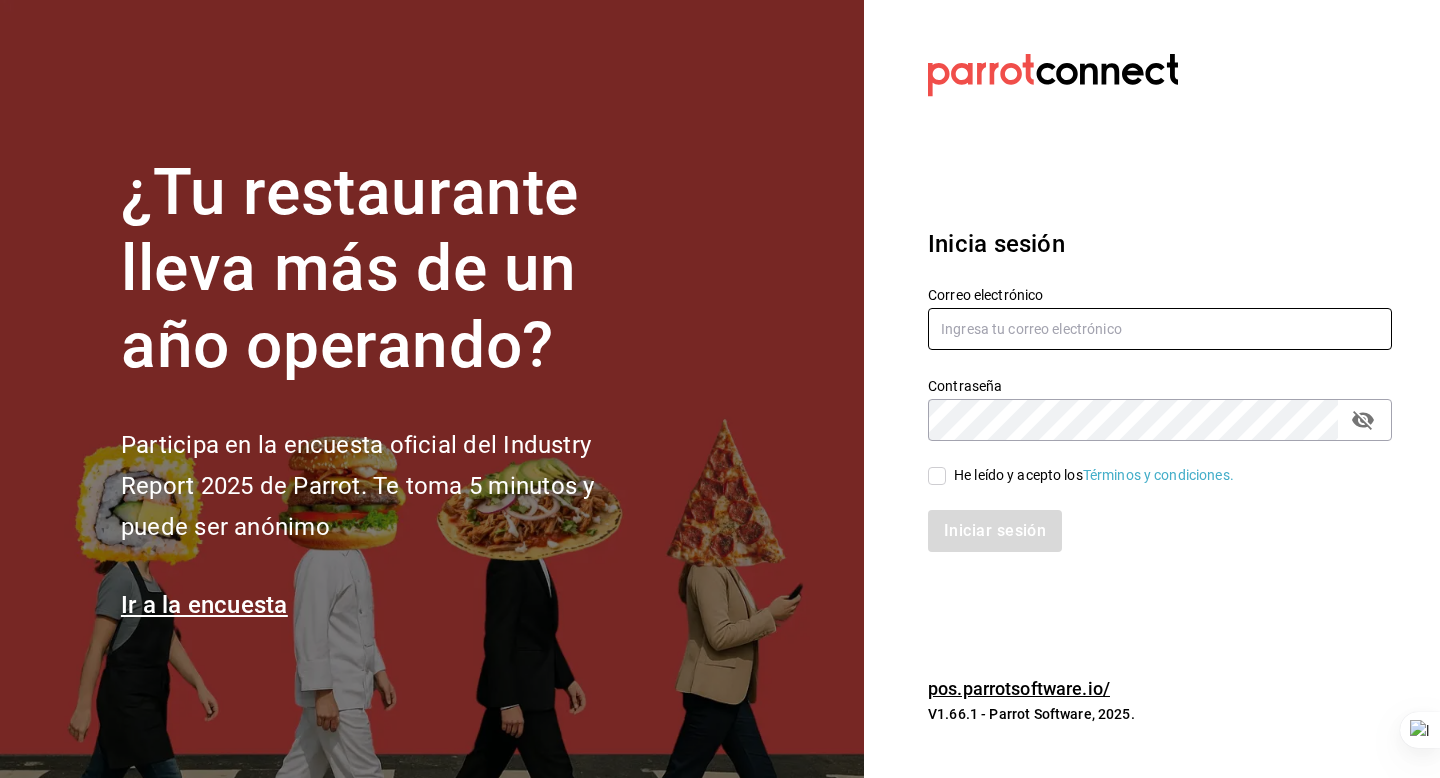 click at bounding box center [1160, 329] 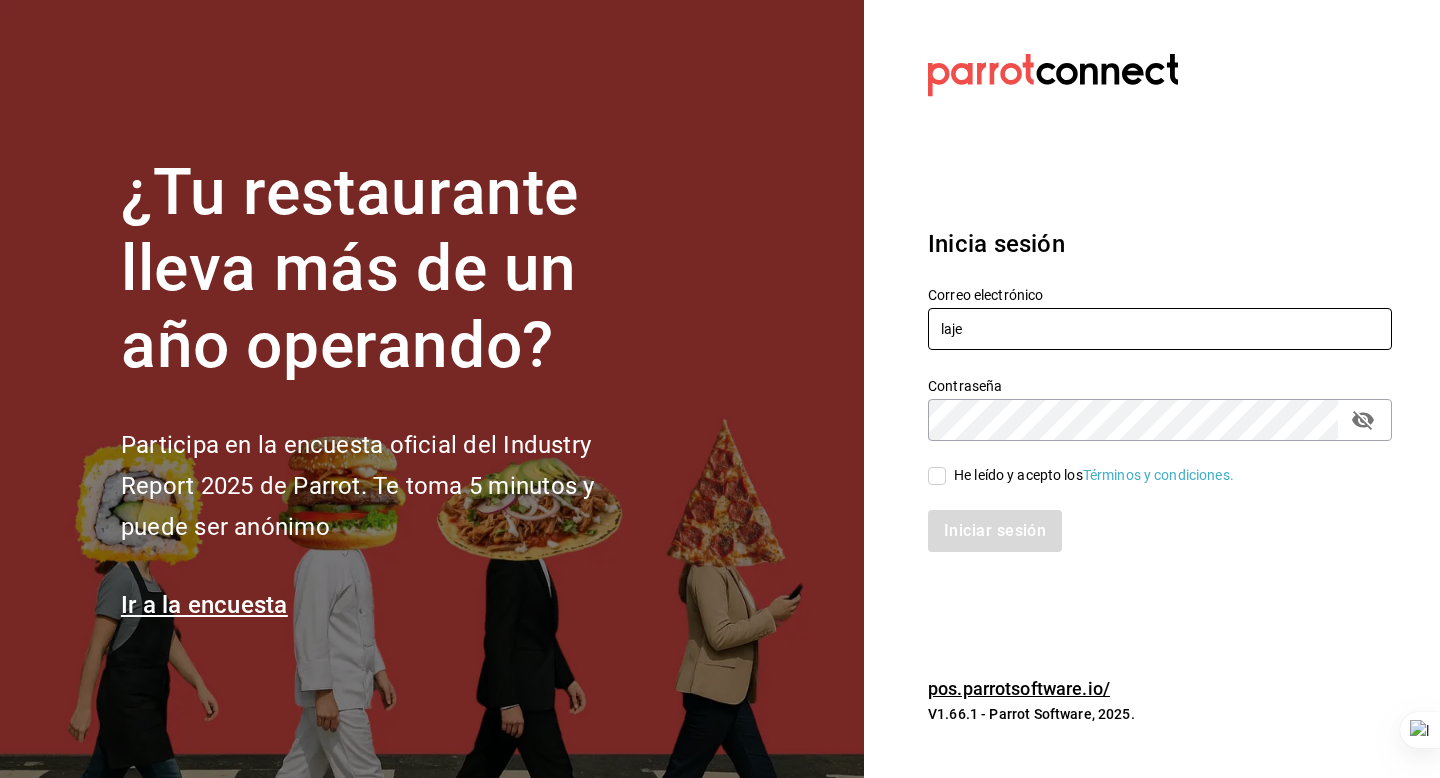 type on "lajefa@cuatitlan.com" 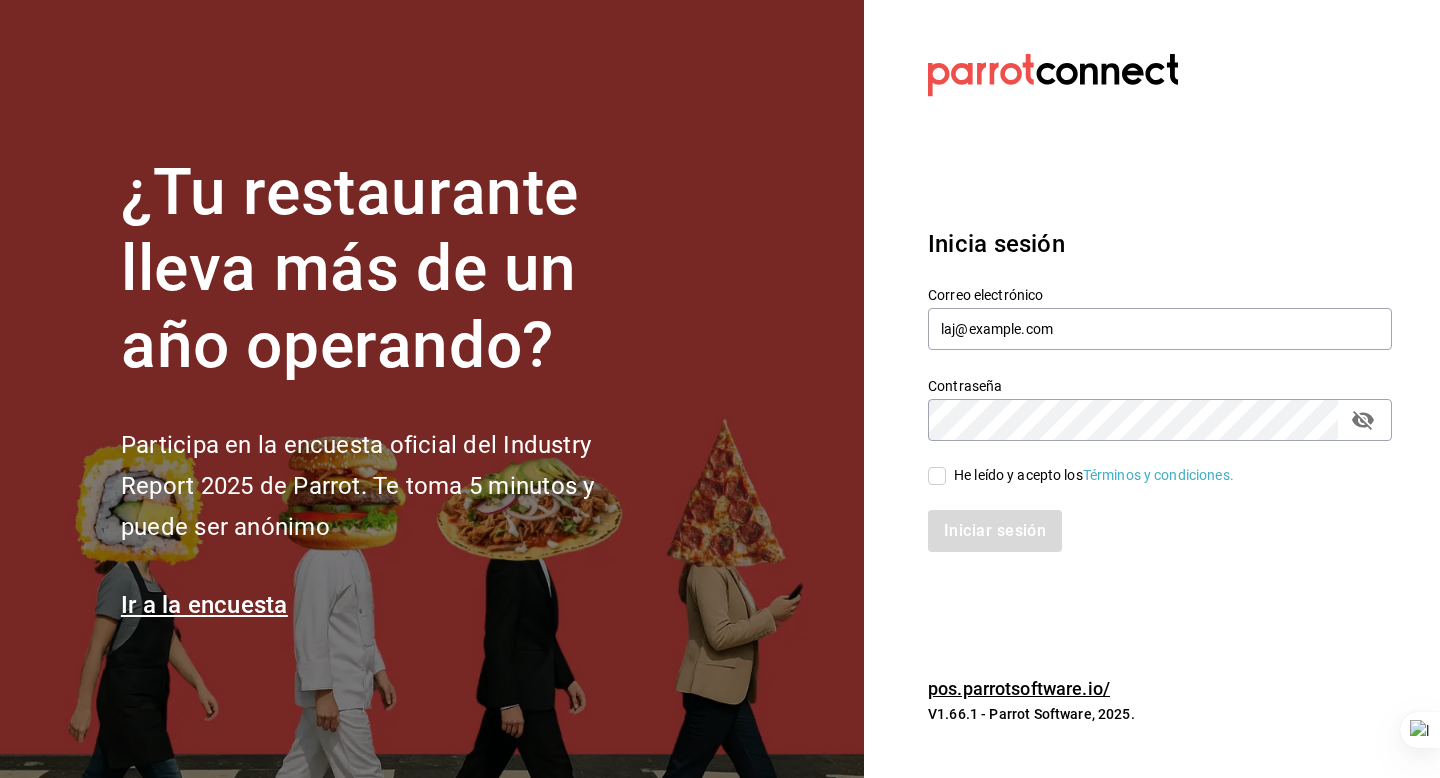 click on "He leído y acepto los  Términos y condiciones." at bounding box center [1094, 475] 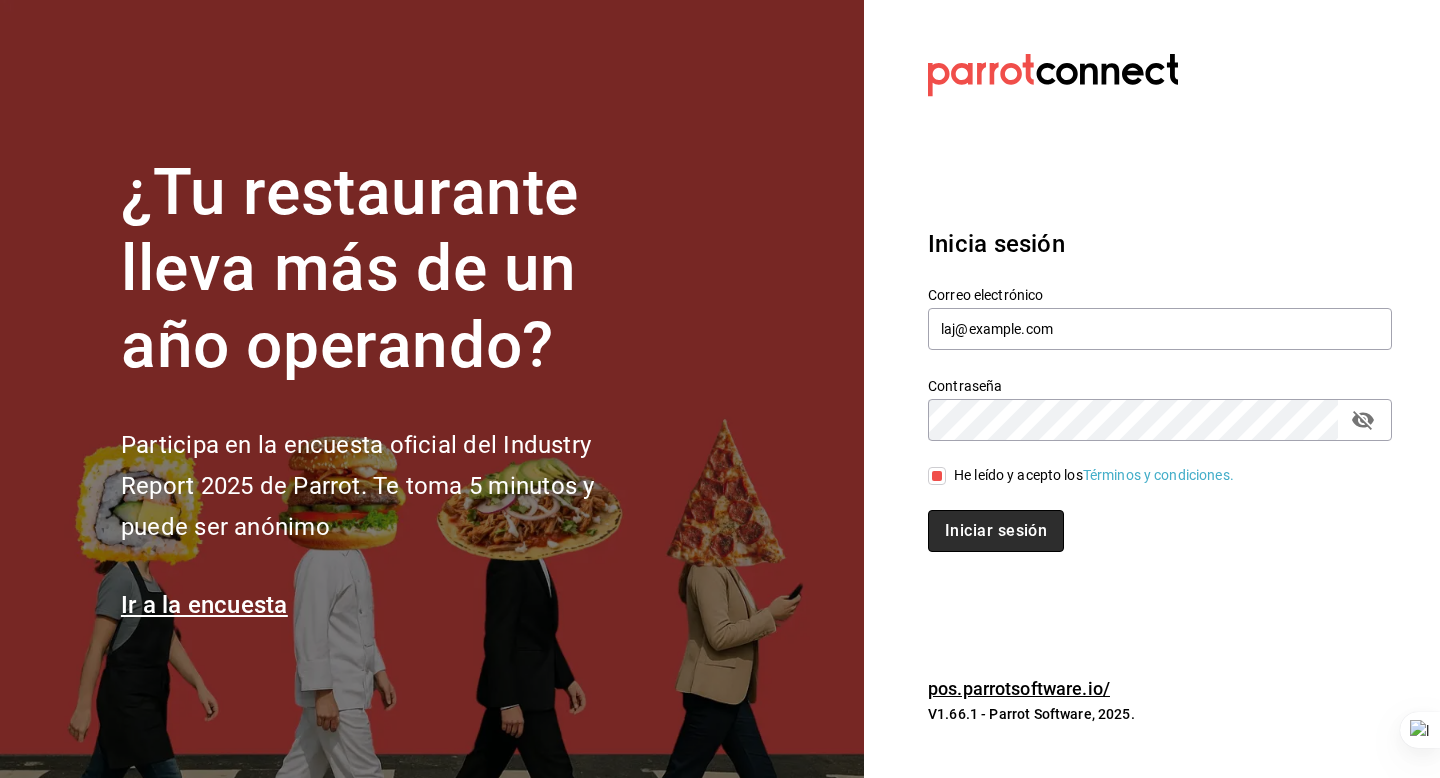 click on "Iniciar sesión" at bounding box center (996, 531) 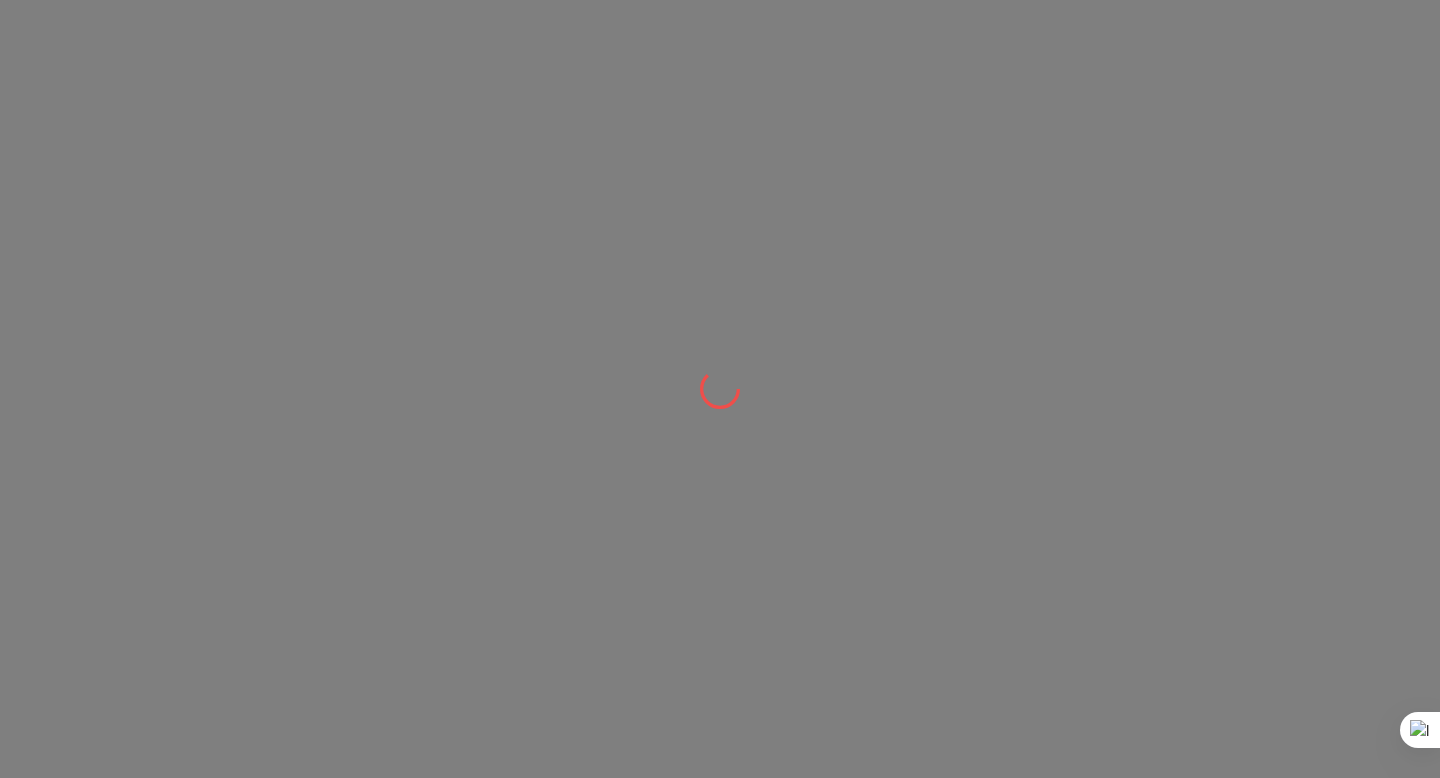 scroll, scrollTop: 0, scrollLeft: 0, axis: both 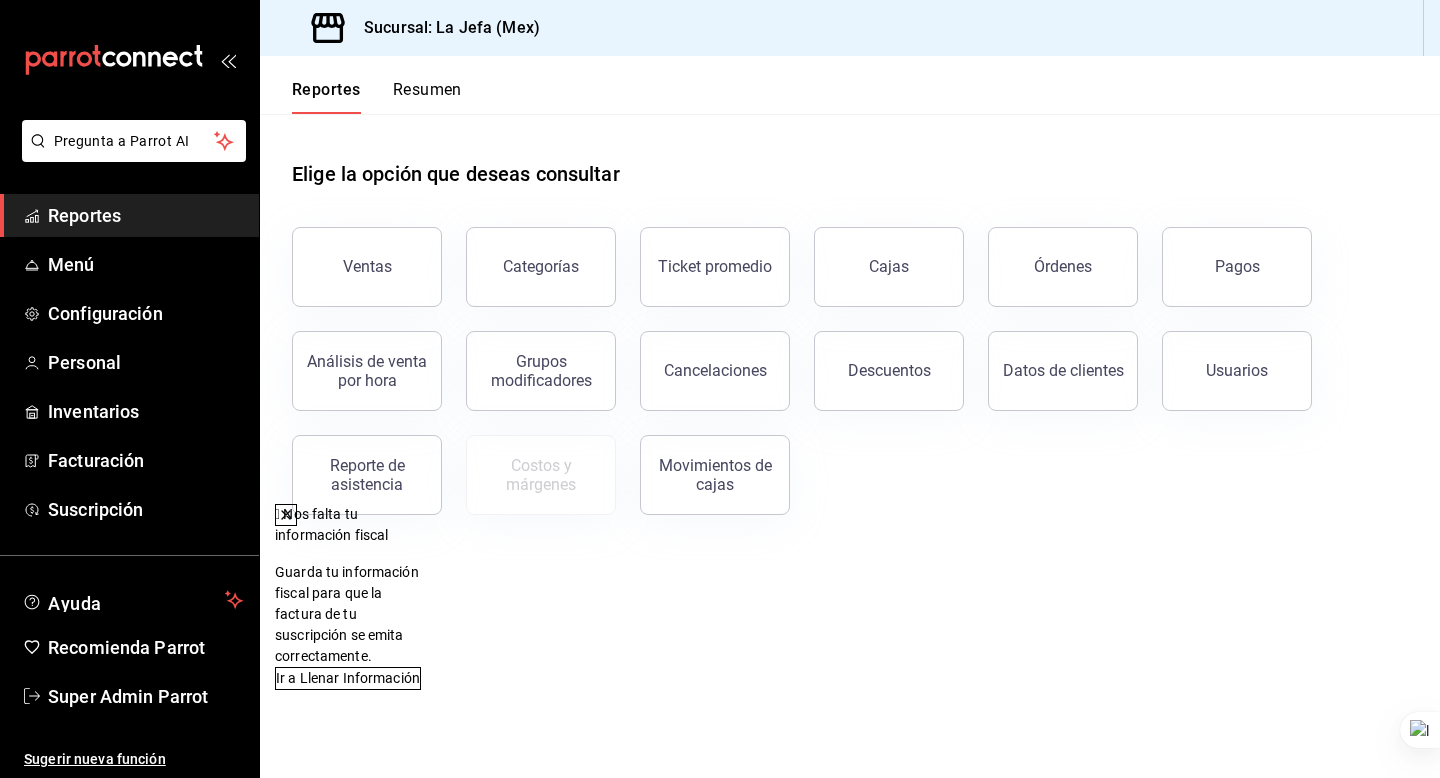 click 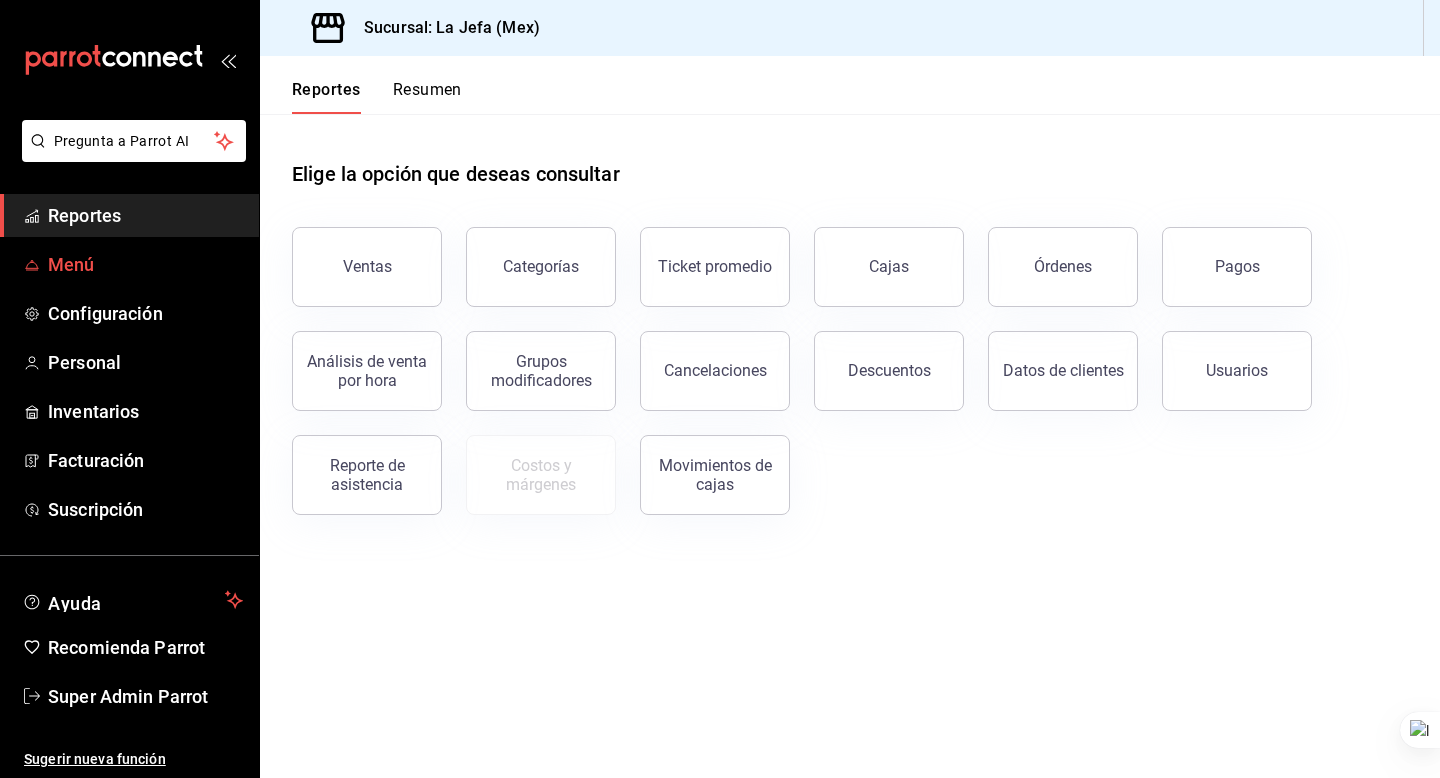 click on "Menú" at bounding box center [145, 264] 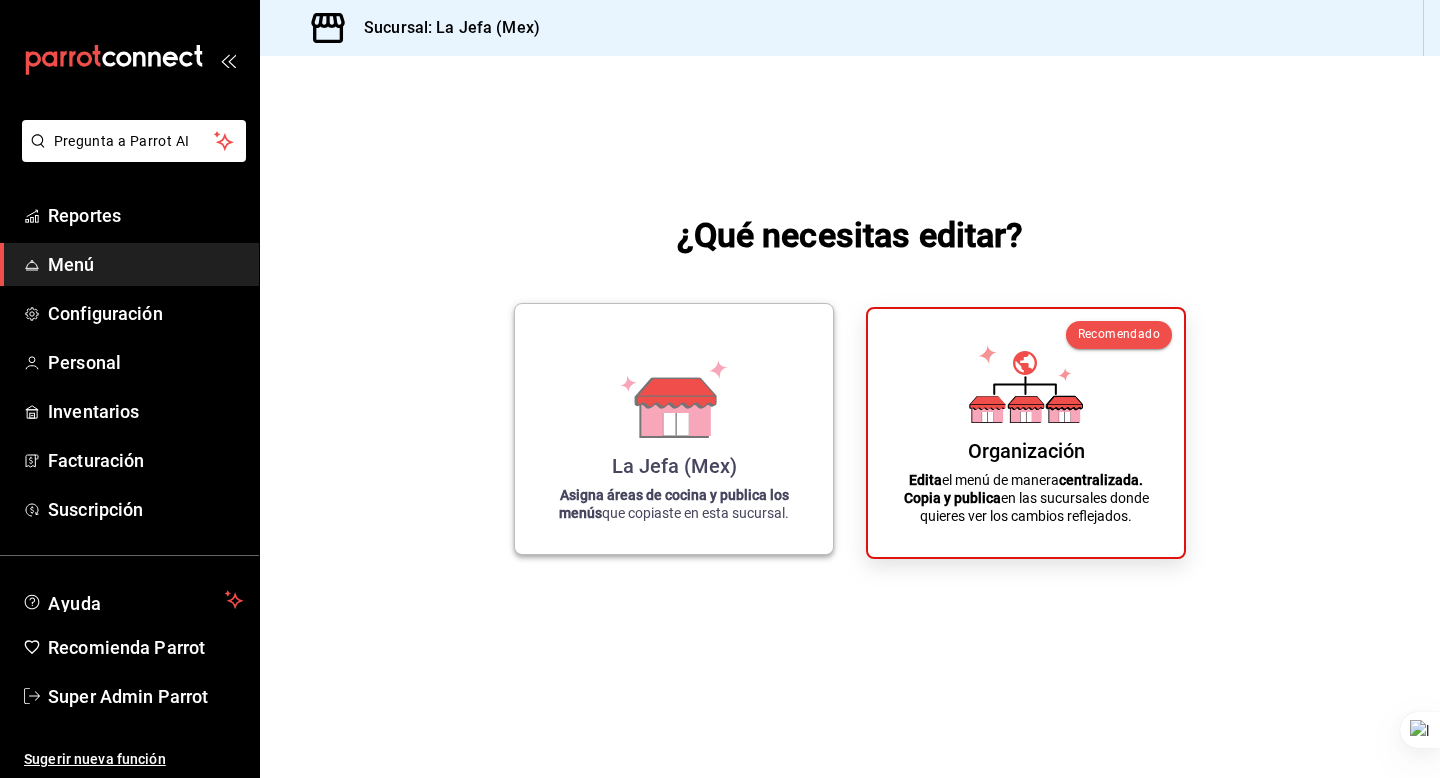 click 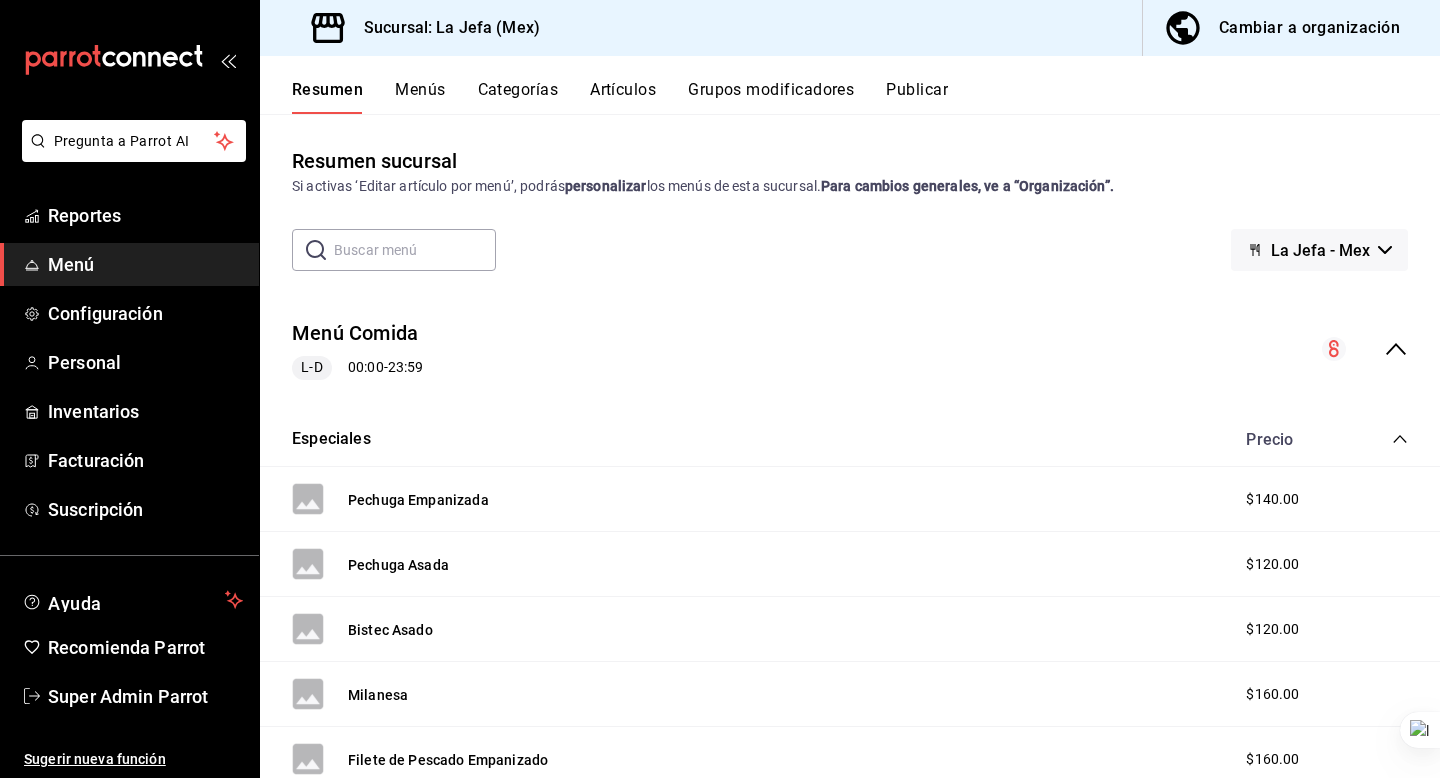 click on "Artículos" at bounding box center (623, 97) 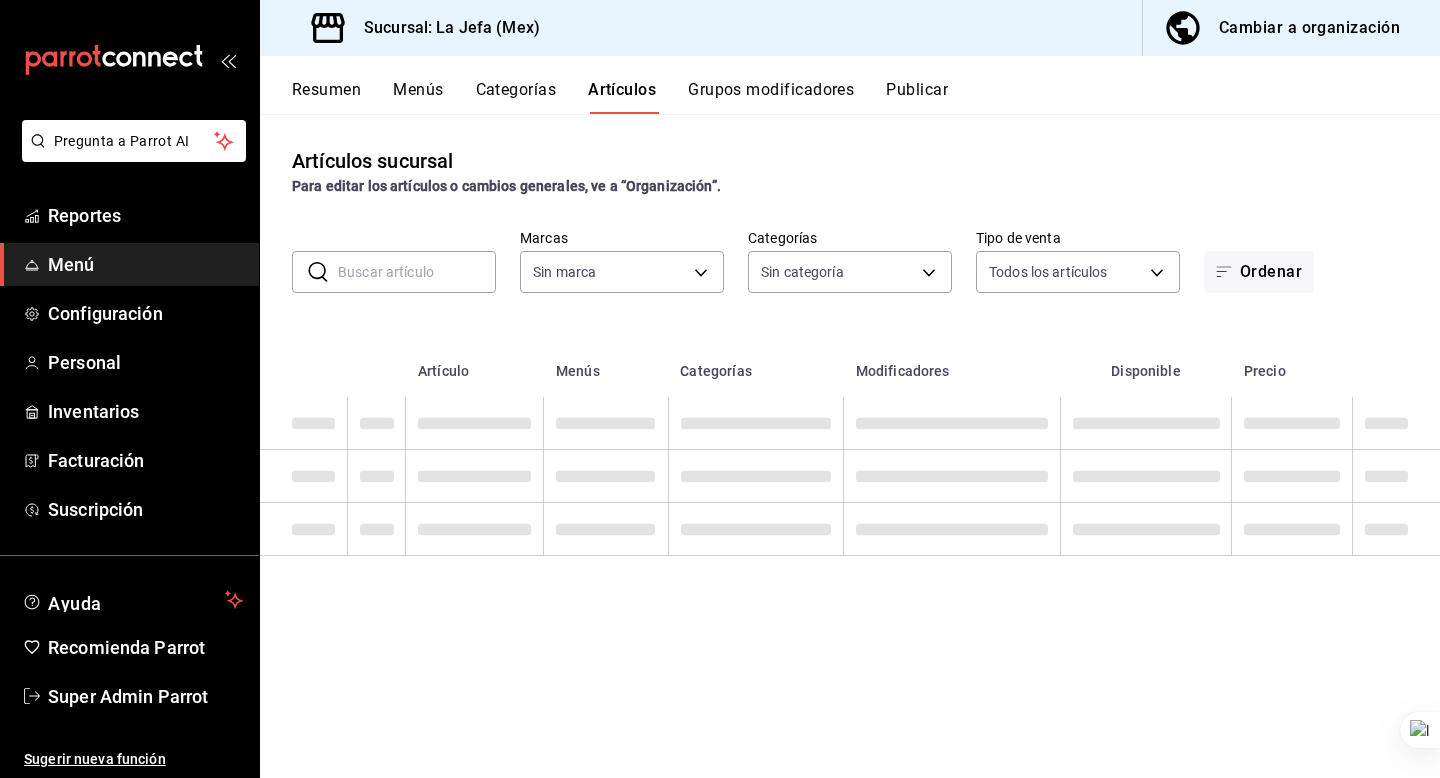 type on "38fedeeb-86da-4c9a-b243-ae0611d749b2" 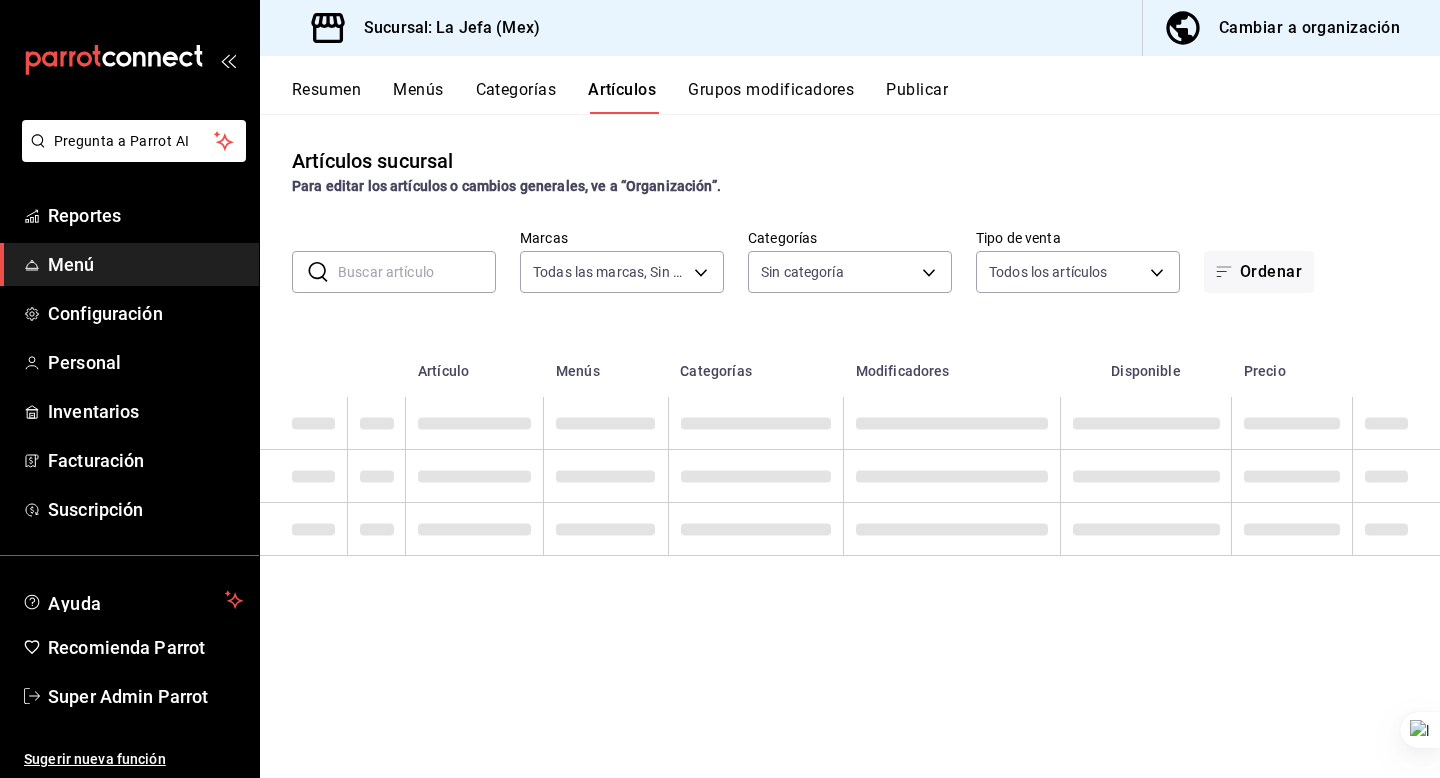 type on "[UUID],[UUID],[UUID],[UUID],[UUID],[UUID],[UUID],[UUID],[UUID],[UUID],[UUID],[UUID],[UUID],[UUID],[UUID],[UUID],[UUID],[UUID],[UUID],[UUID],[UUID],[UUID],[UUID],[UUID],[UUID],[UUID],[UUID],[UUID]" 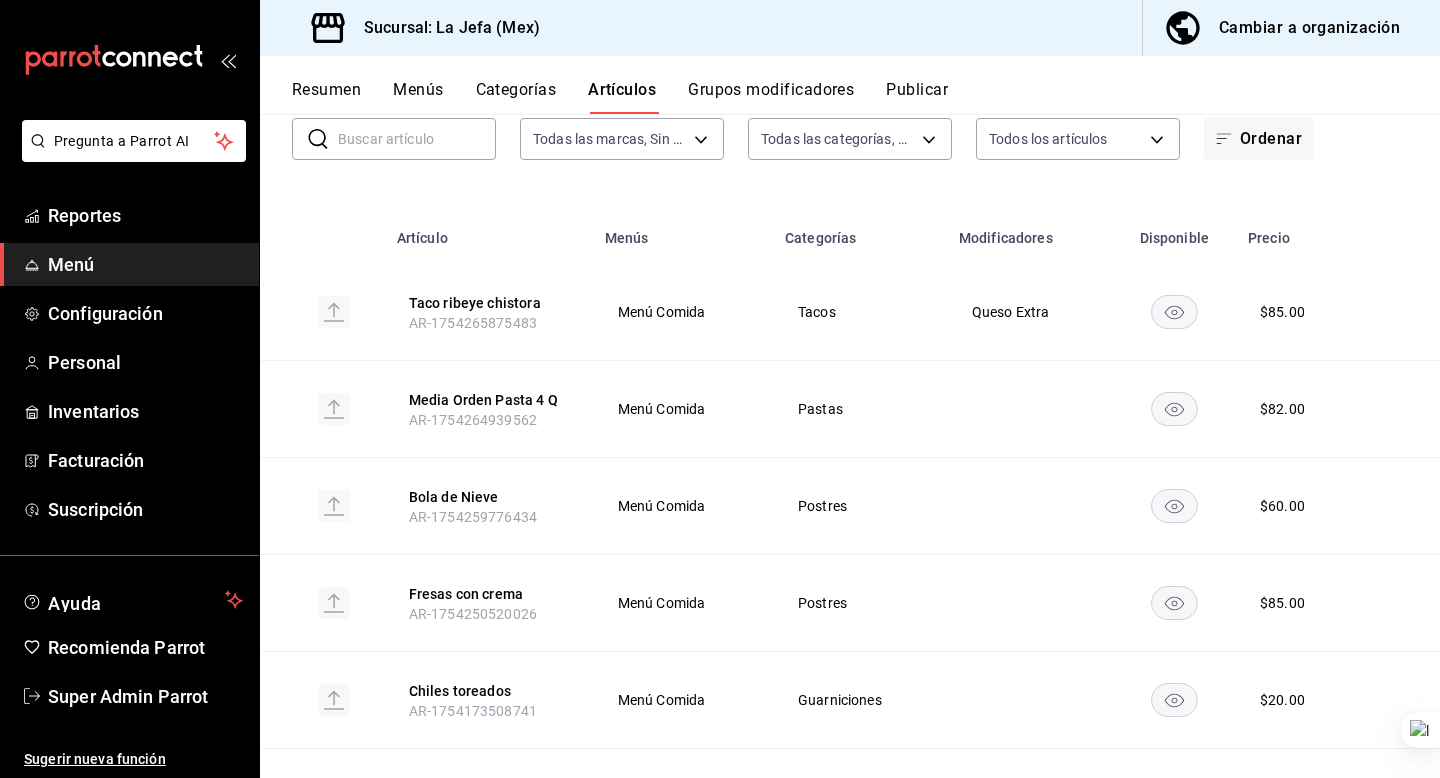 scroll, scrollTop: 93, scrollLeft: 0, axis: vertical 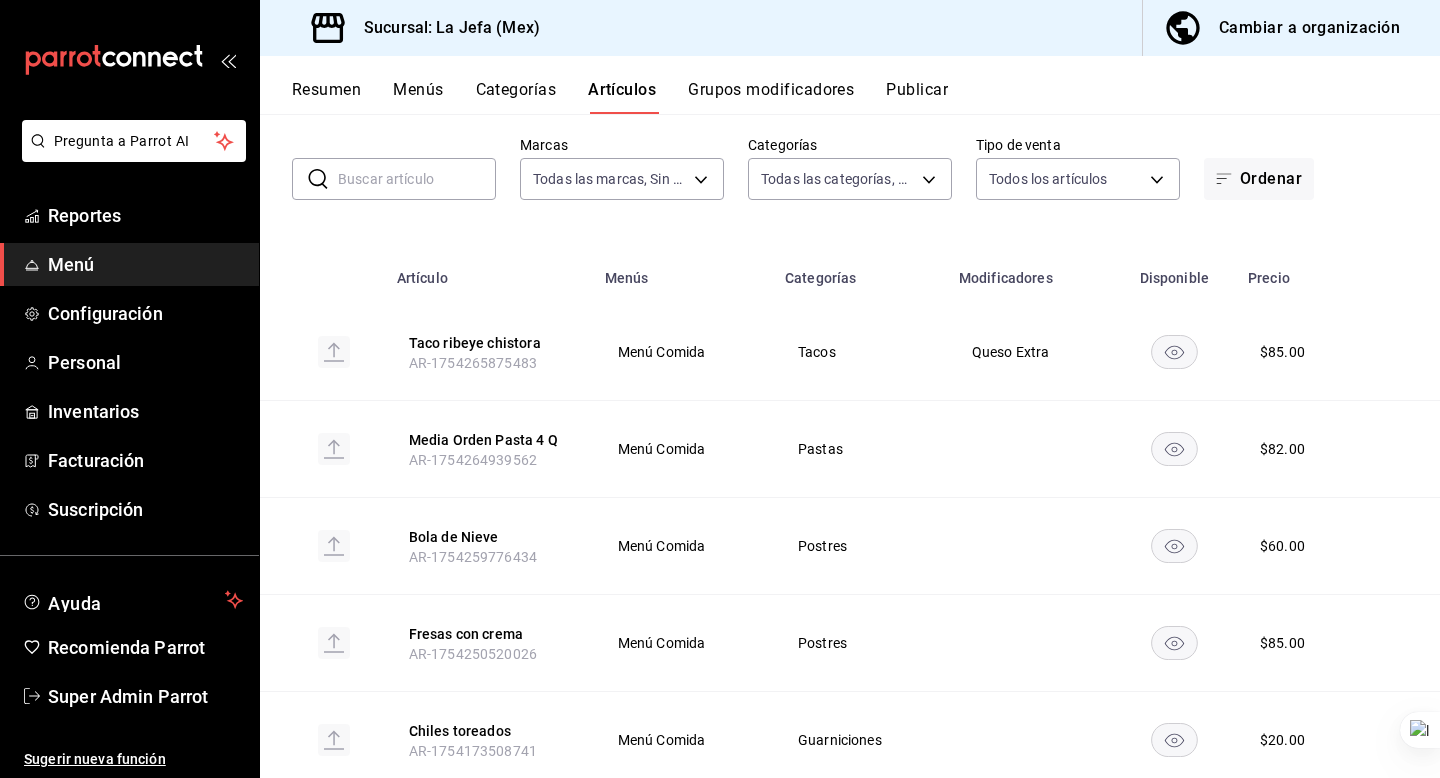 click at bounding box center (417, 179) 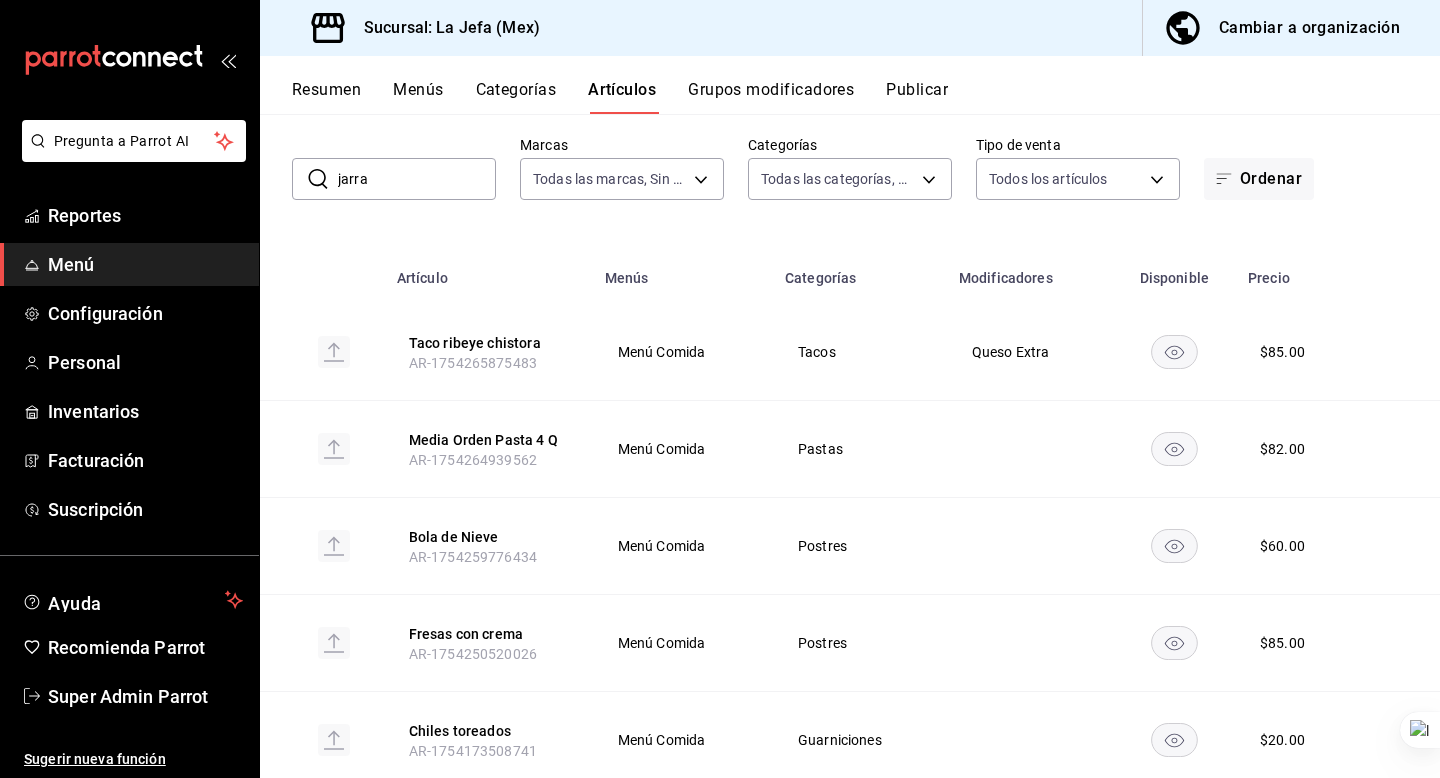 scroll, scrollTop: 0, scrollLeft: 0, axis: both 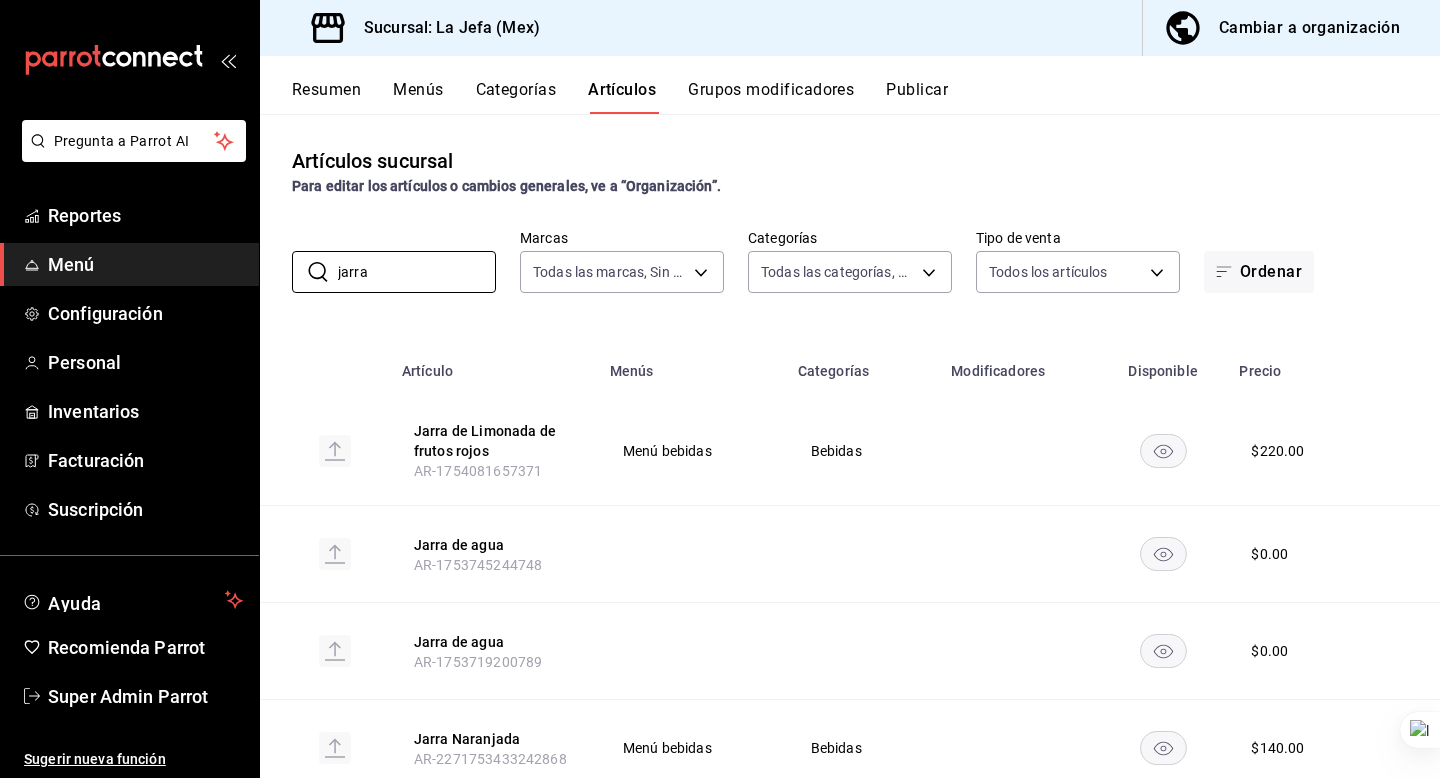 type on "jarra" 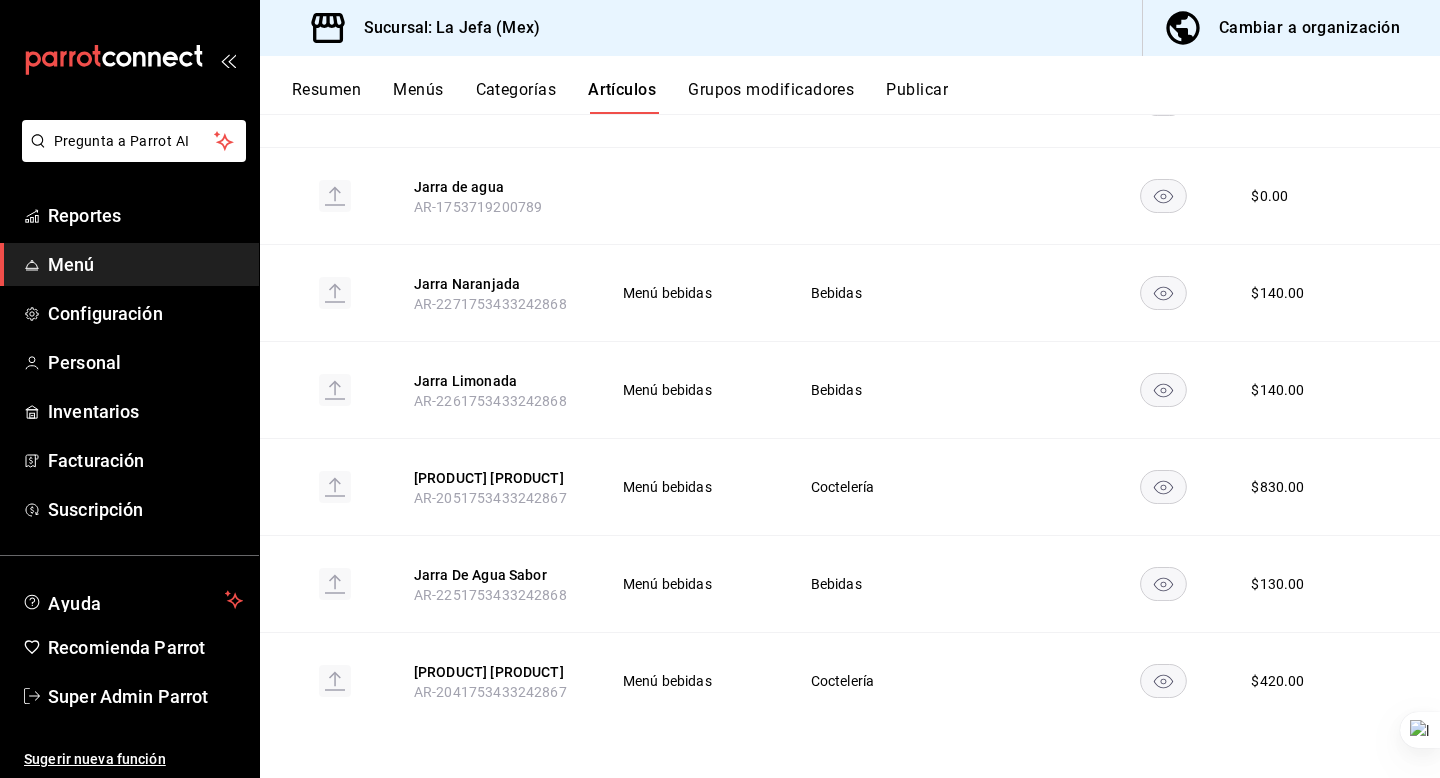 scroll, scrollTop: 0, scrollLeft: 0, axis: both 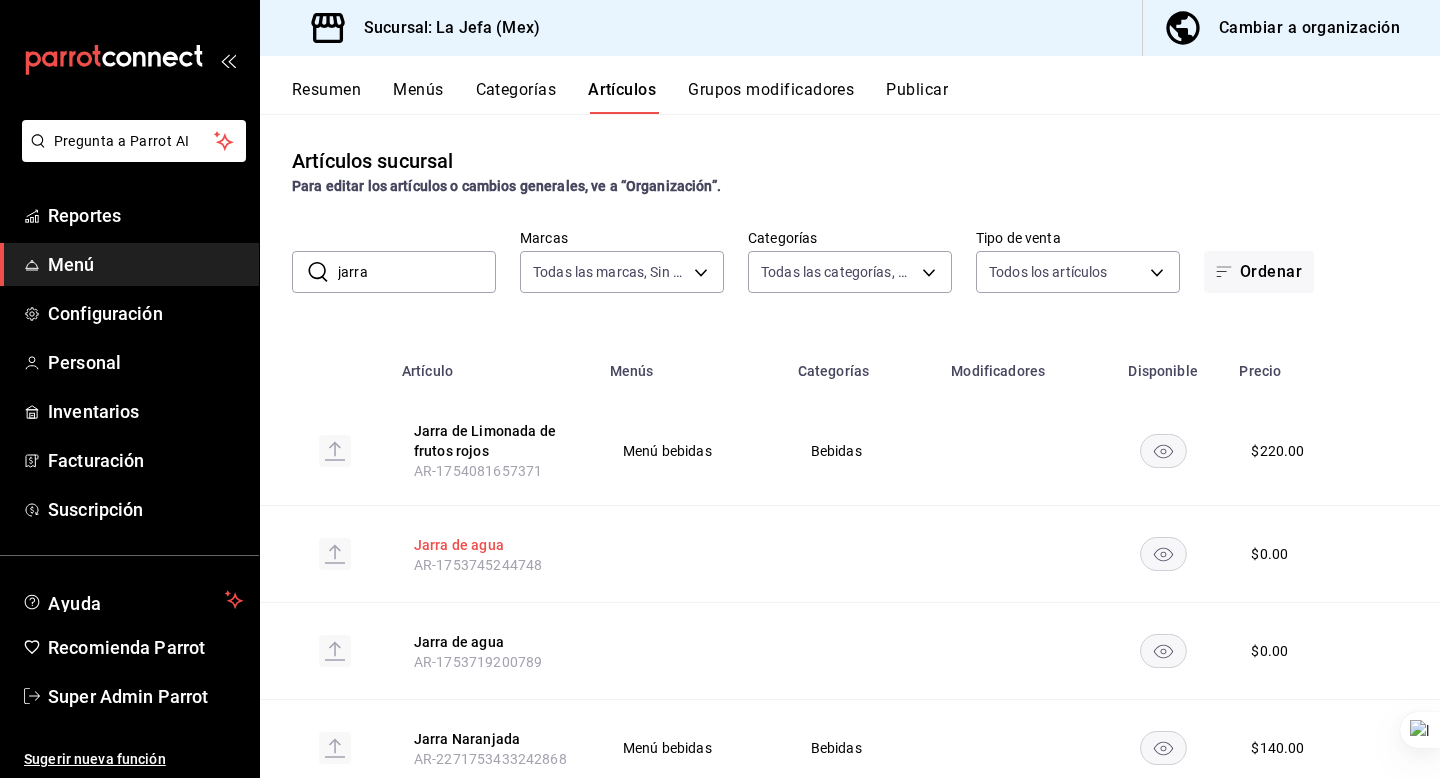 click on "Jarra de agua" at bounding box center [494, 545] 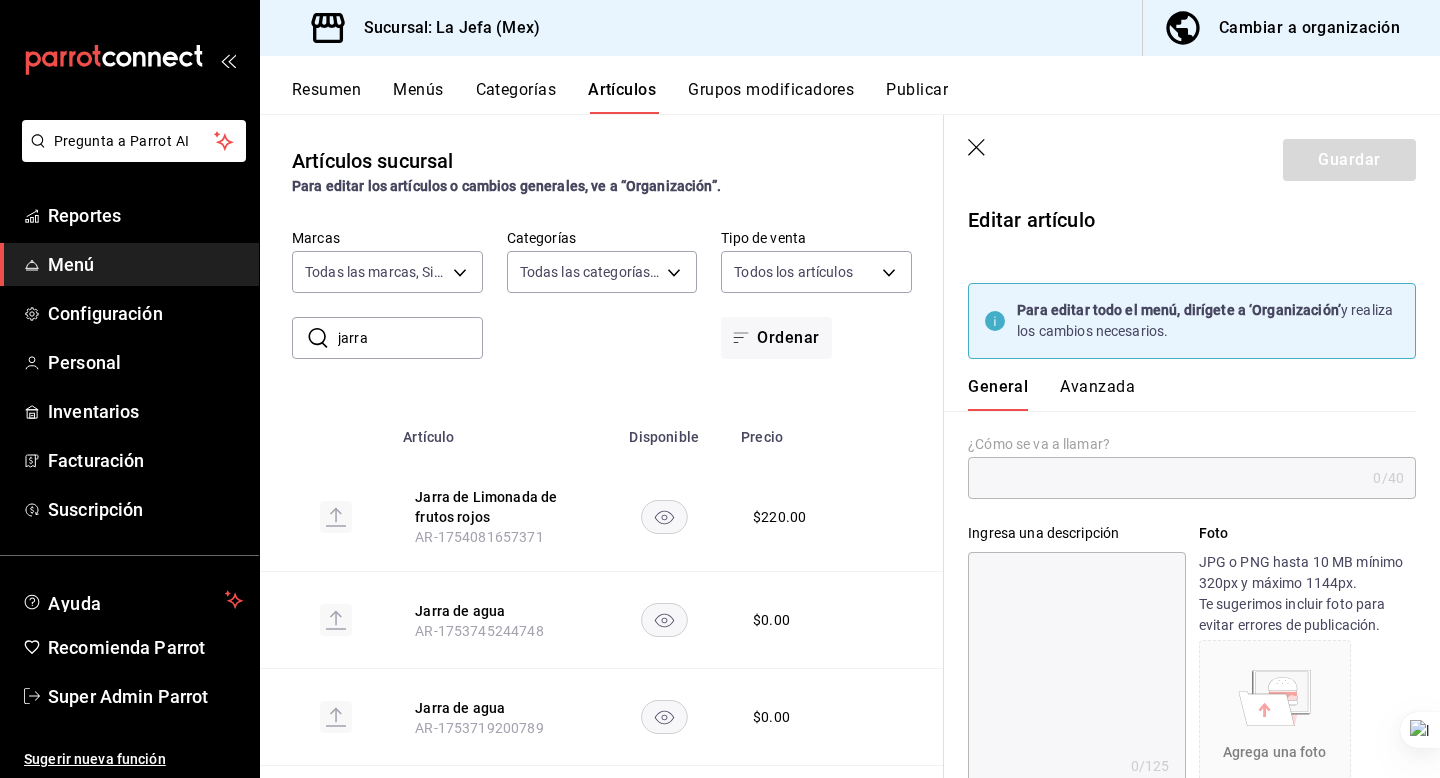 type on "Jarra de agua" 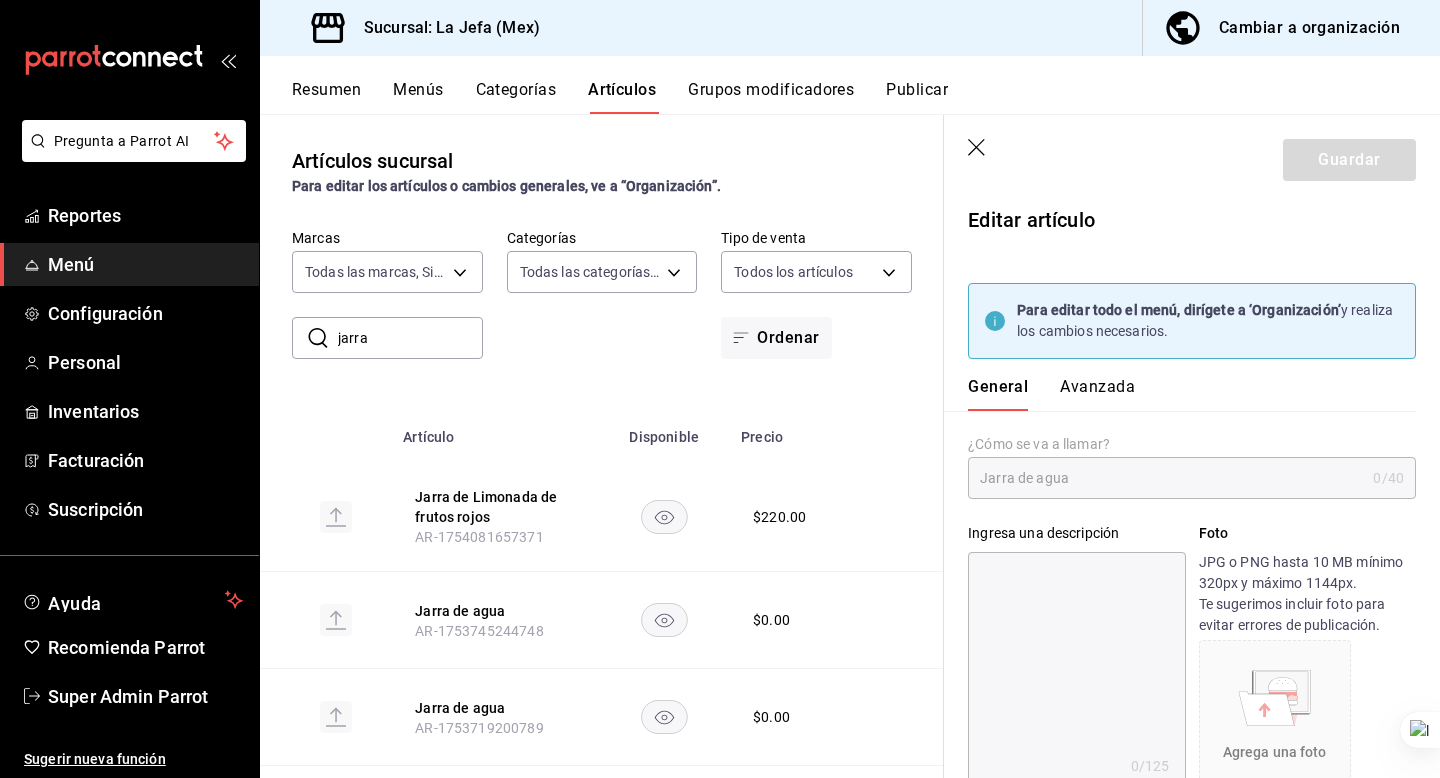 type on "$0.00" 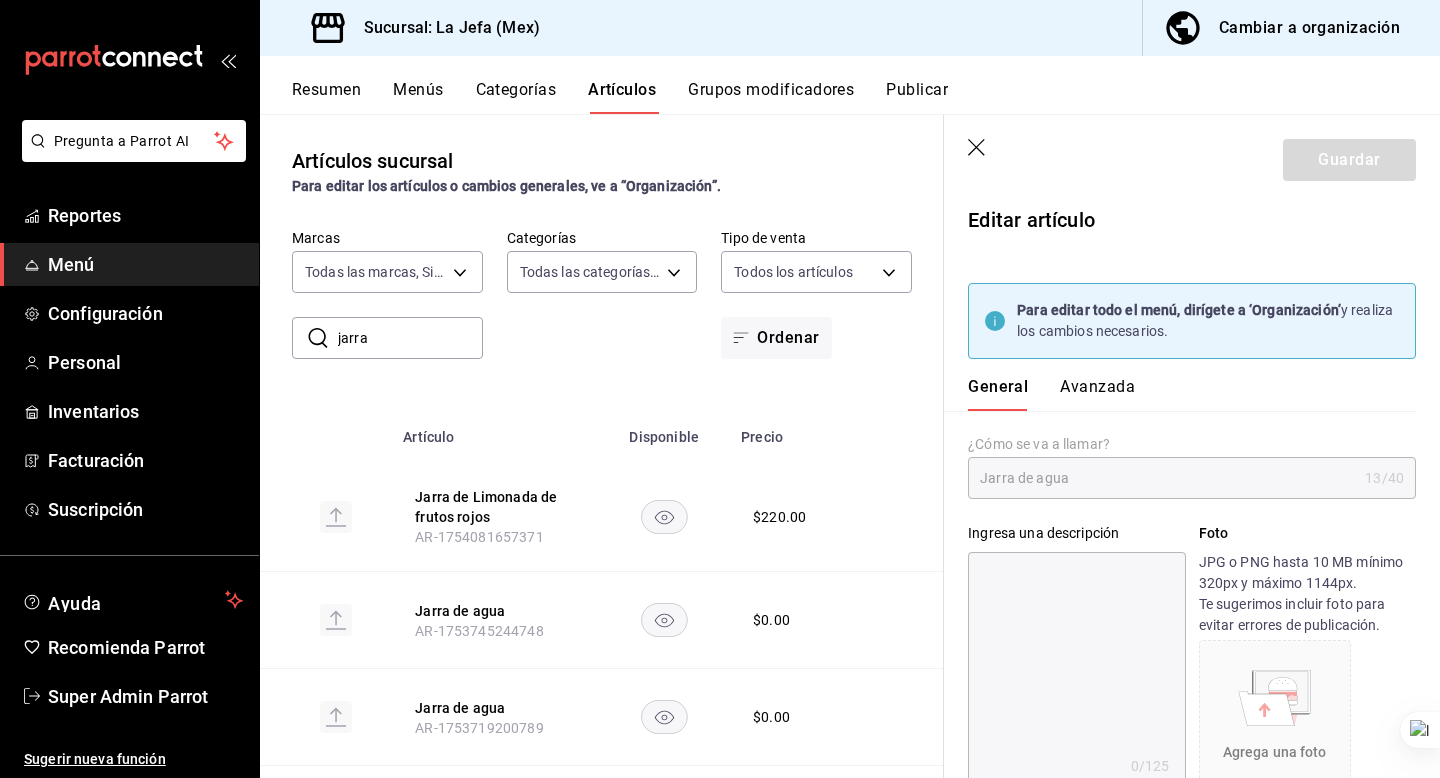 click on "Avanzada" at bounding box center [1097, 394] 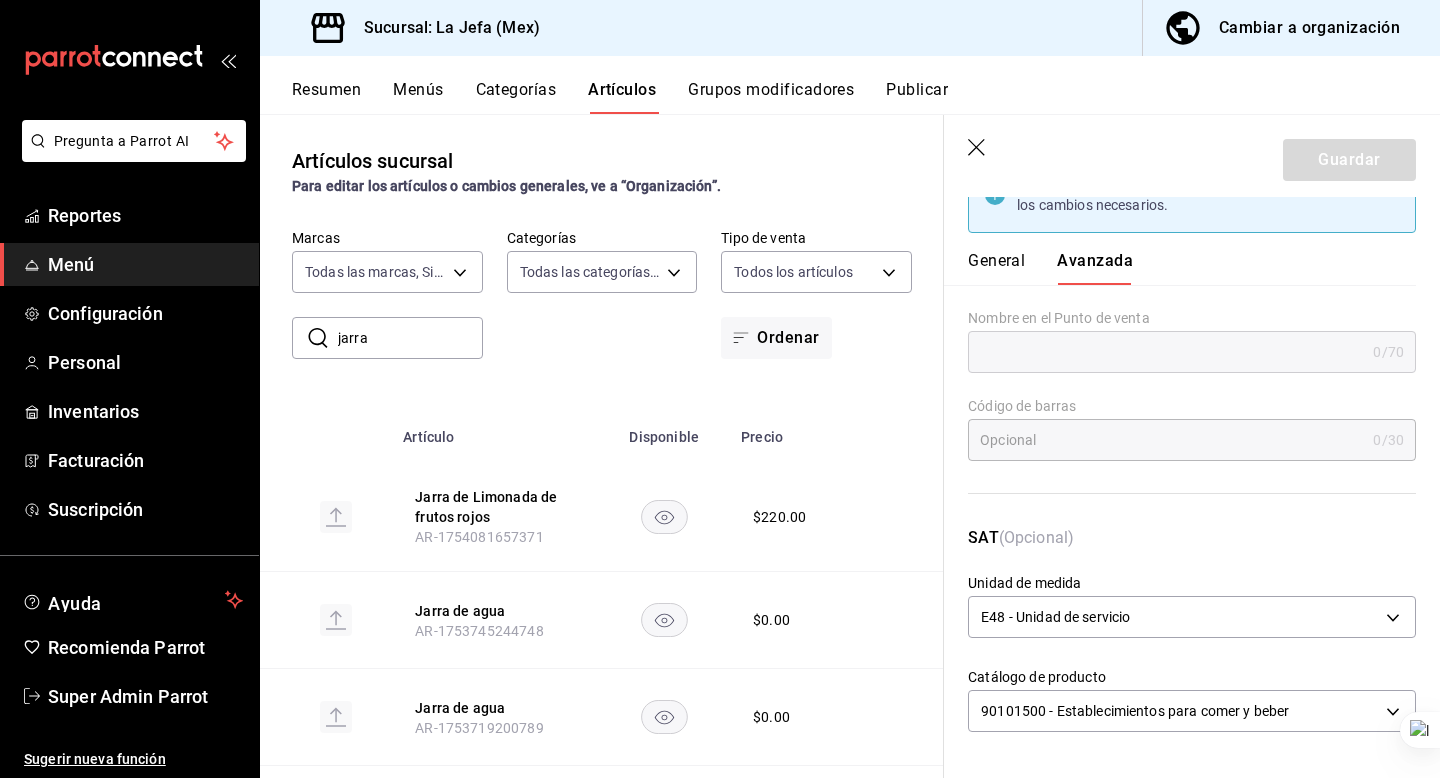scroll, scrollTop: 0, scrollLeft: 0, axis: both 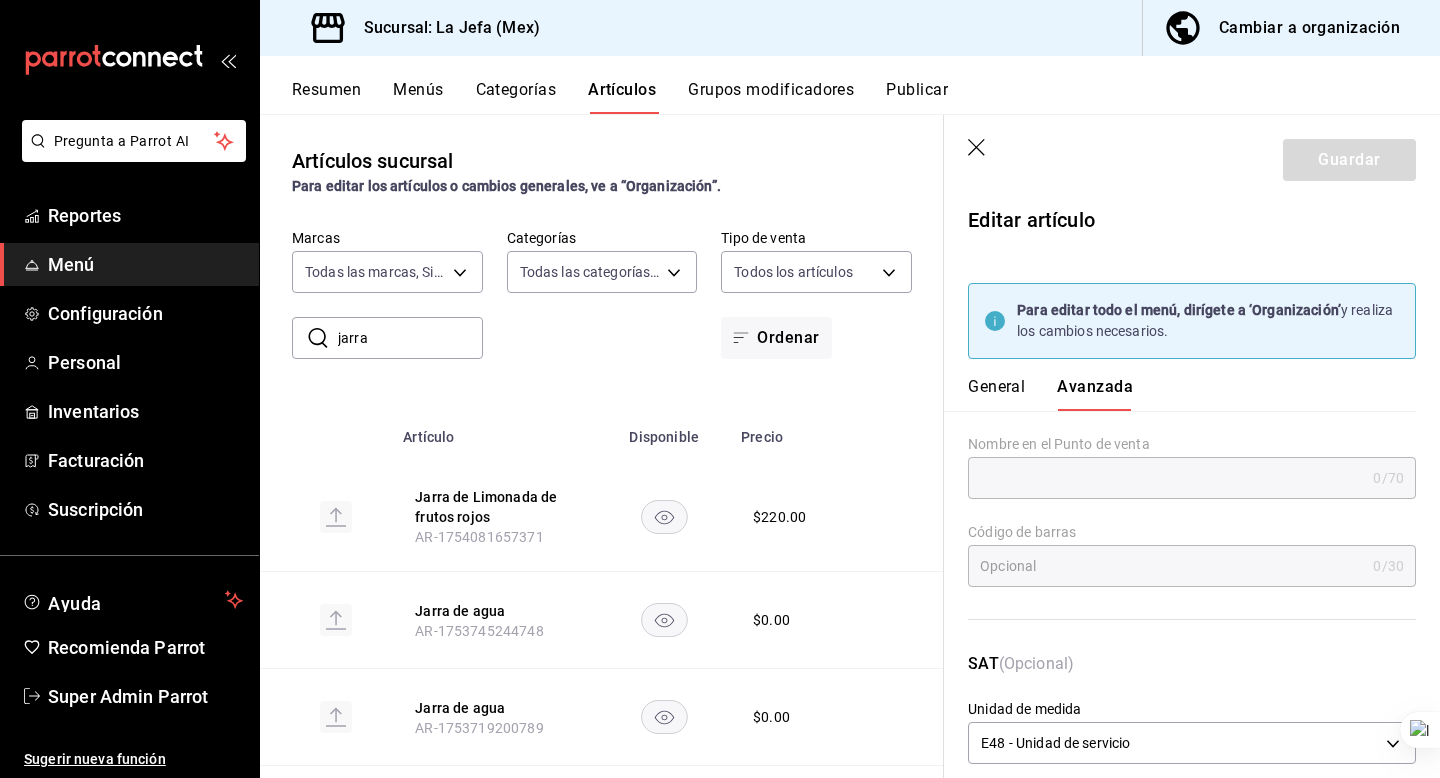 click on "General" at bounding box center (996, 394) 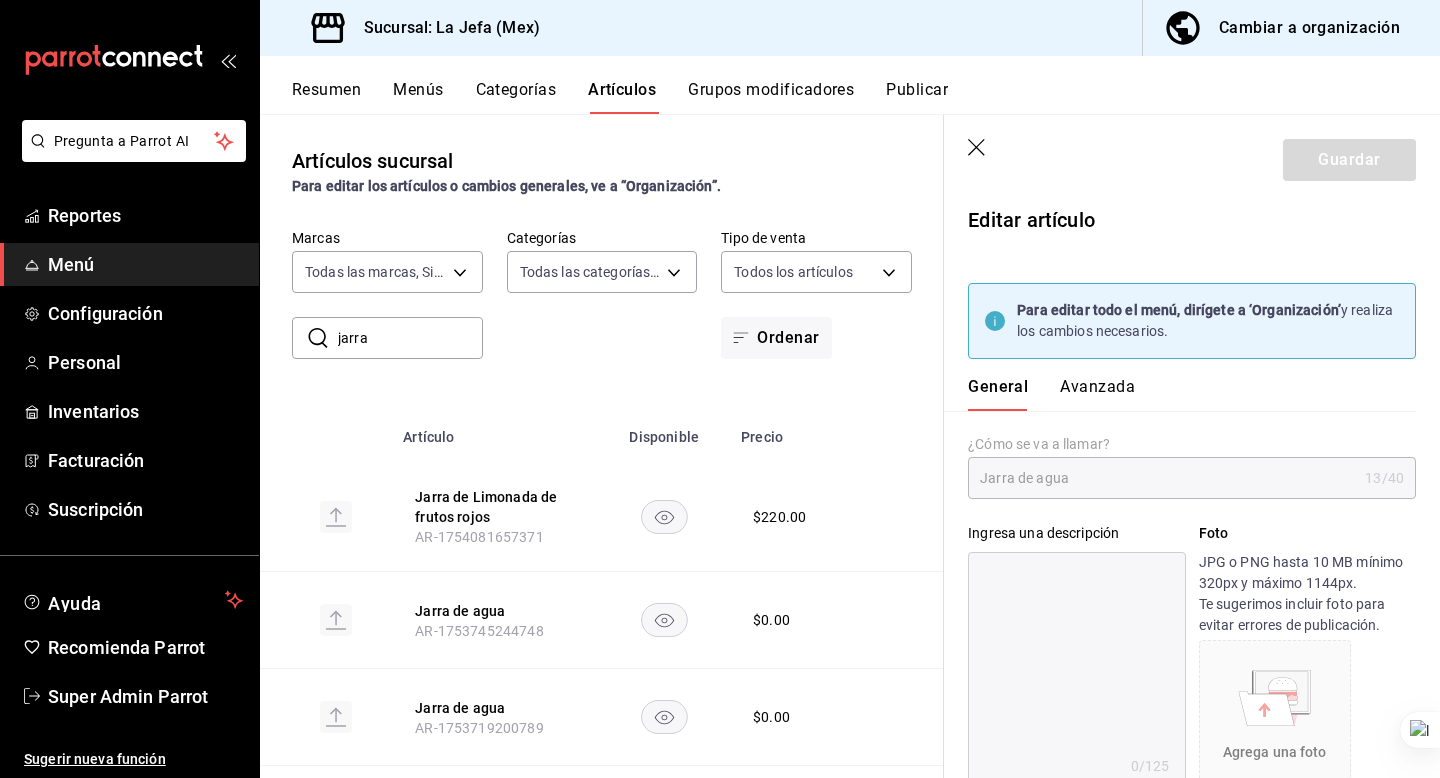scroll, scrollTop: 684, scrollLeft: 0, axis: vertical 